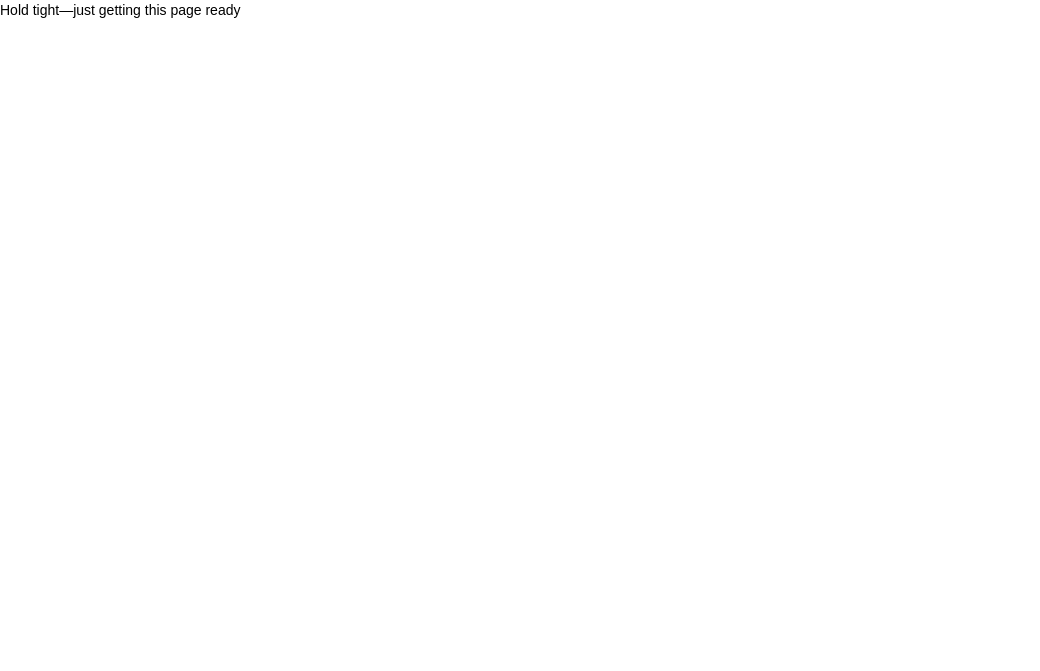 scroll, scrollTop: 0, scrollLeft: 0, axis: both 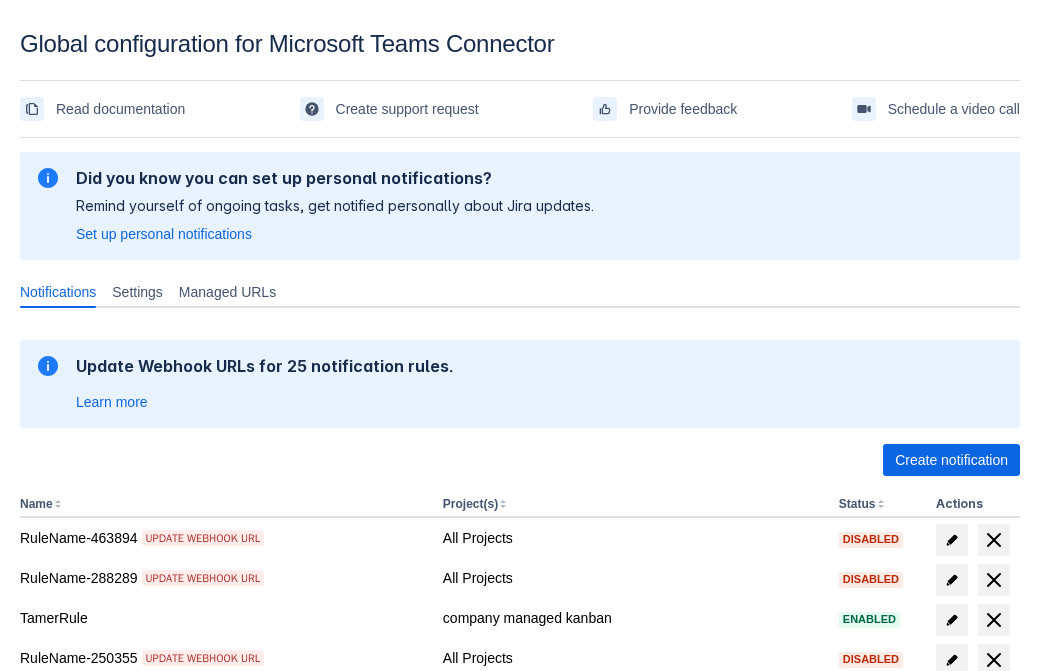 click on "Create notification" at bounding box center (951, 460) 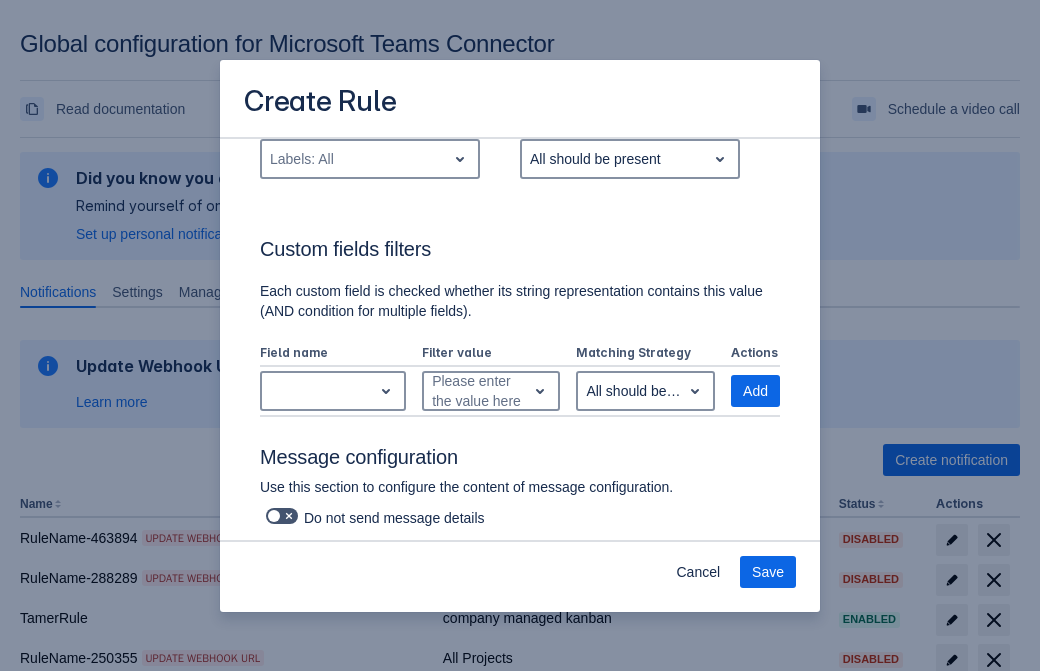 click on "Labels: All" at bounding box center [354, 159] 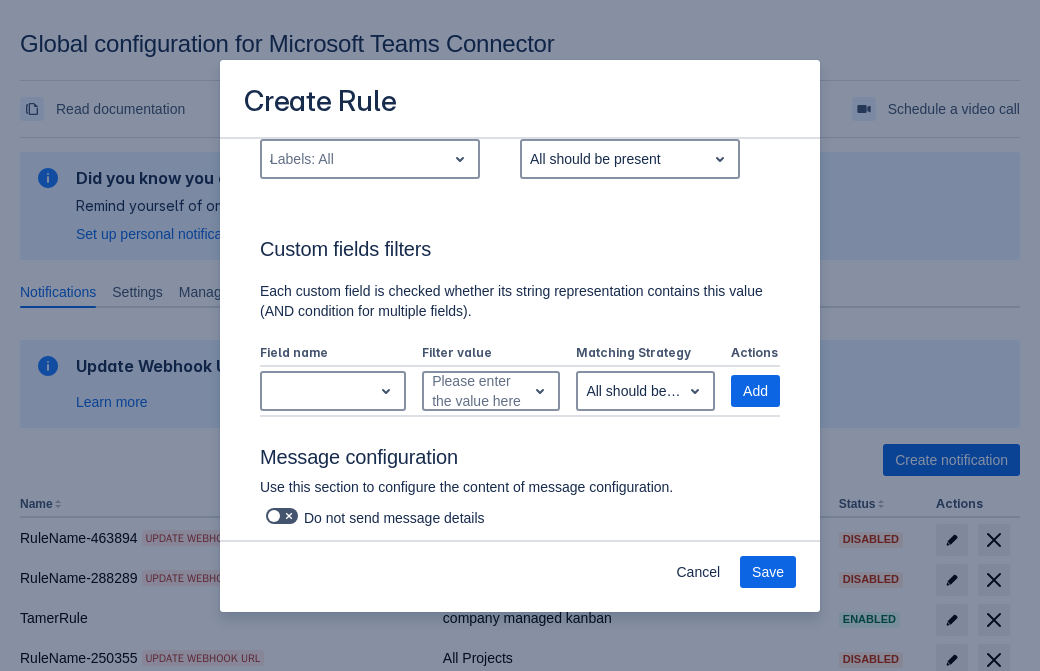 type on "412312_label" 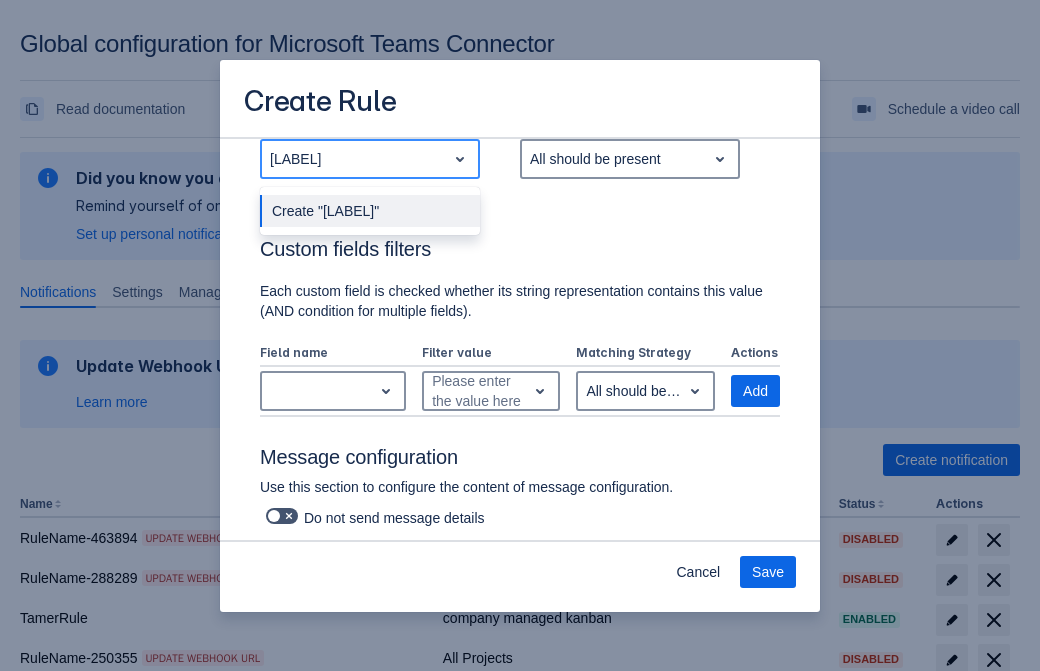 type 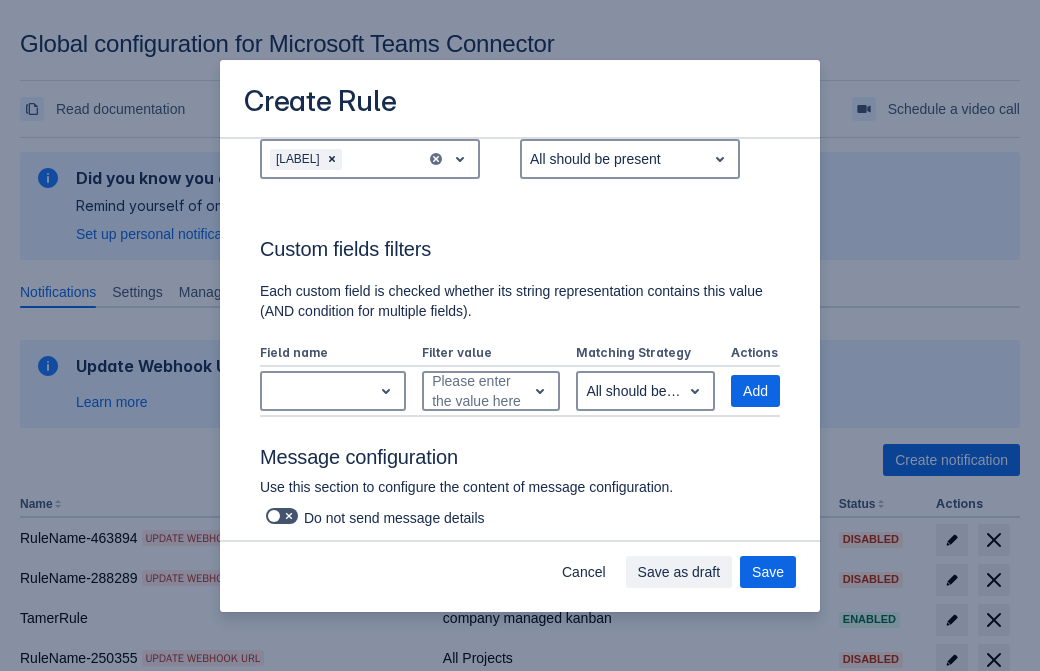 scroll, scrollTop: 1150, scrollLeft: 0, axis: vertical 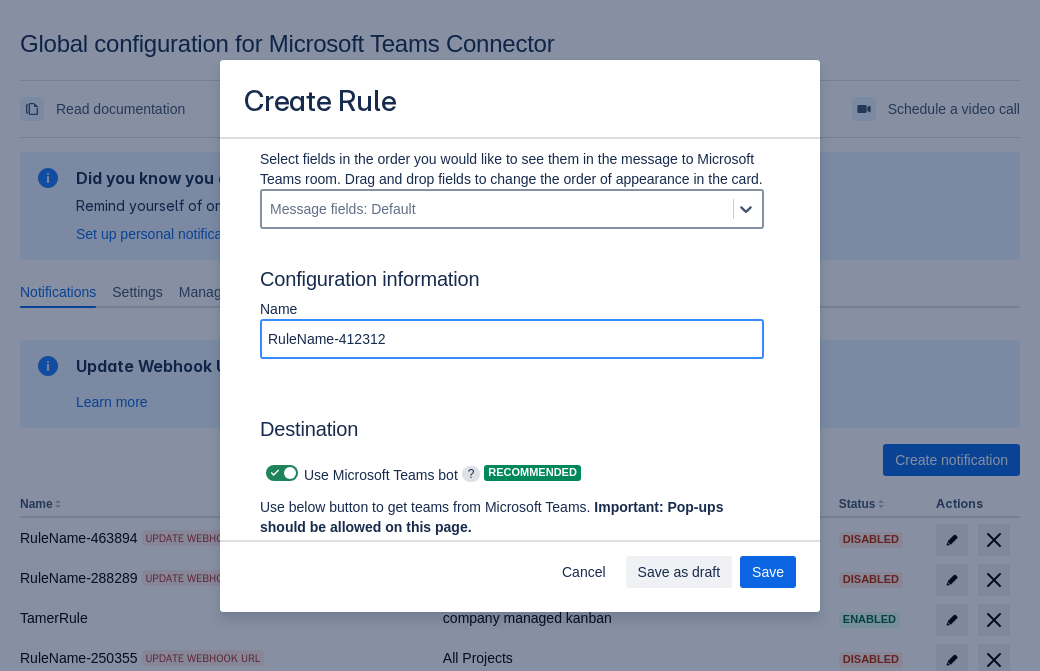 type on "RuleName-412312" 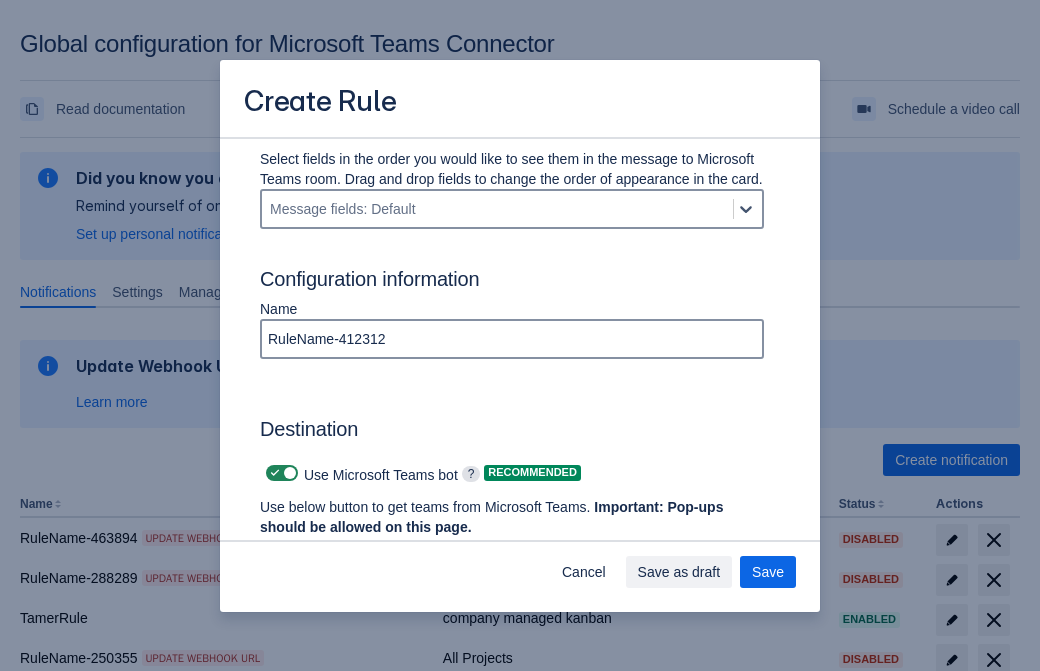 click at bounding box center (275, 473) 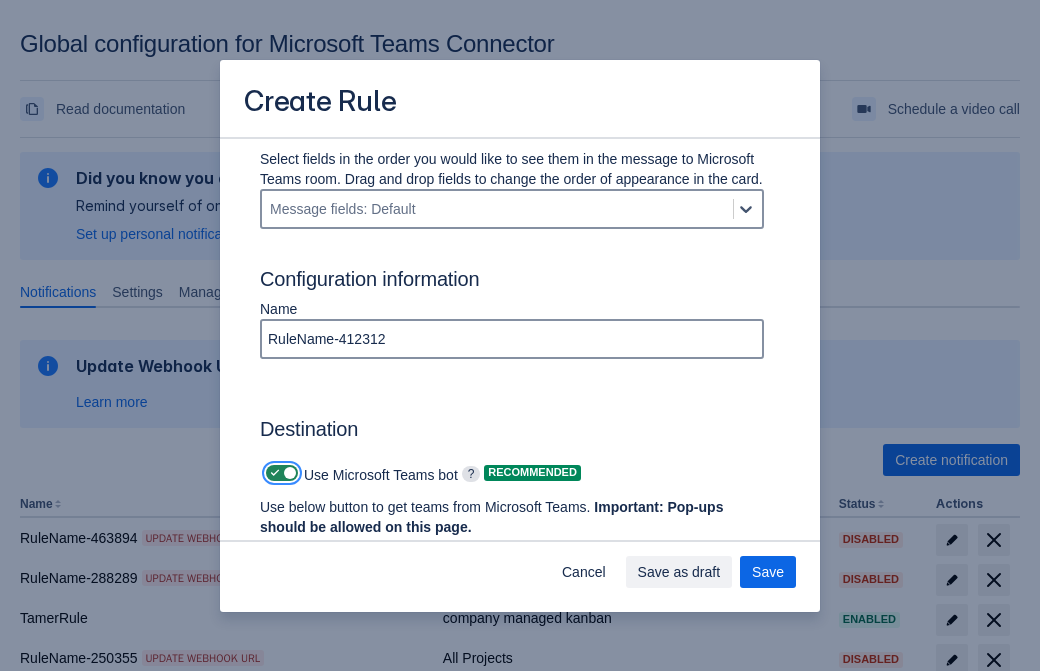 click at bounding box center (272, 473) 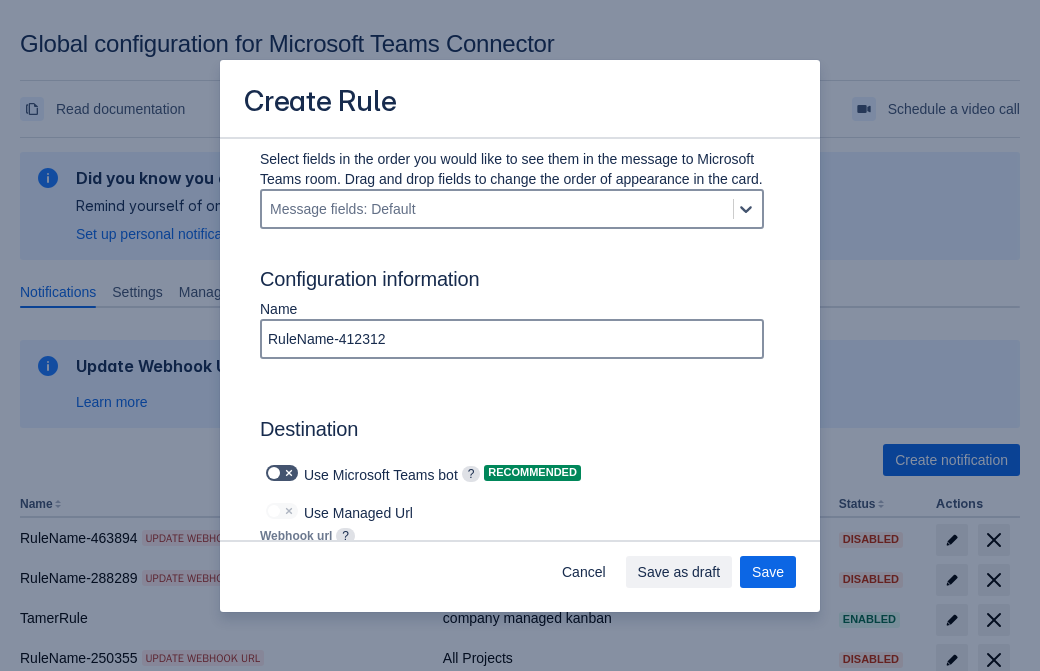 type on "https://prod-172.westeurope.logic.azure.com:443/workflows/ae977bb6ae334c9d95dfe32b31112d0d/triggers/manual/paths/invoke?api-version=2016-06-01&sp=%2Ftriggers%2Fmanual%2Frun&sv=1.0&sig=Zx8rCFjo5Ite6hsL462a9VqwqMdNOFg4CIFuakOoR3k" 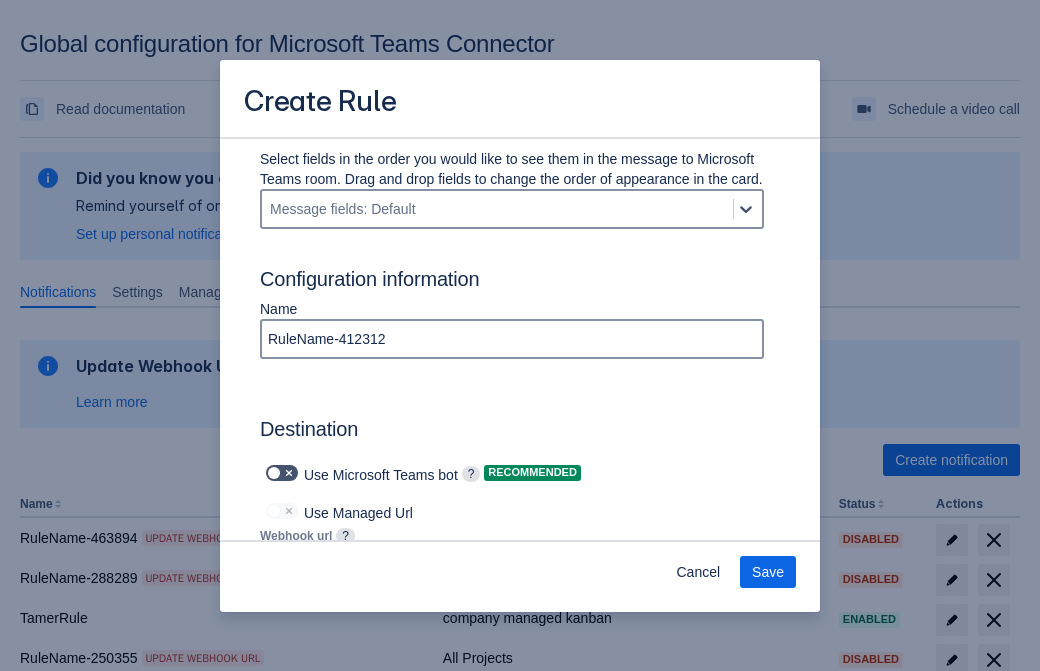 scroll, scrollTop: 0, scrollLeft: 1140, axis: horizontal 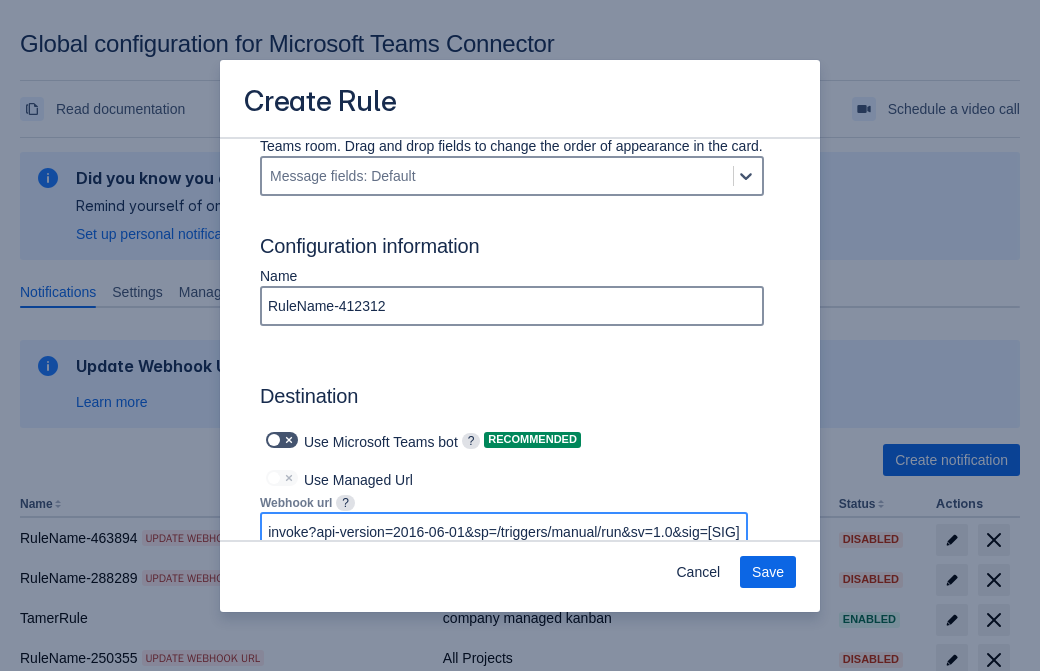 click on "Save" at bounding box center [768, 572] 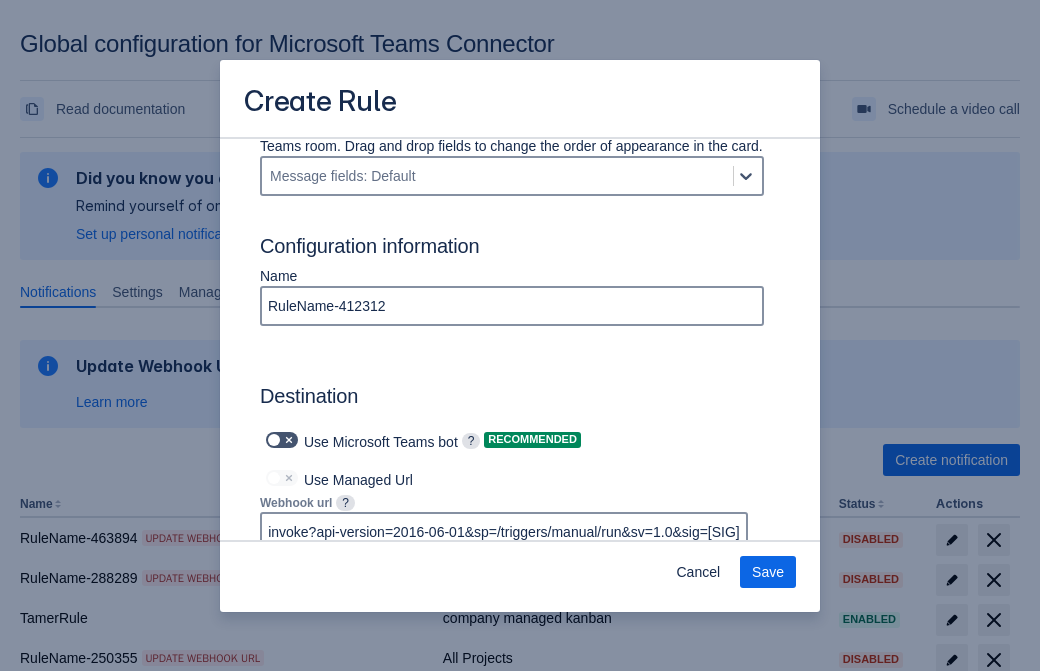 scroll, scrollTop: 0, scrollLeft: 0, axis: both 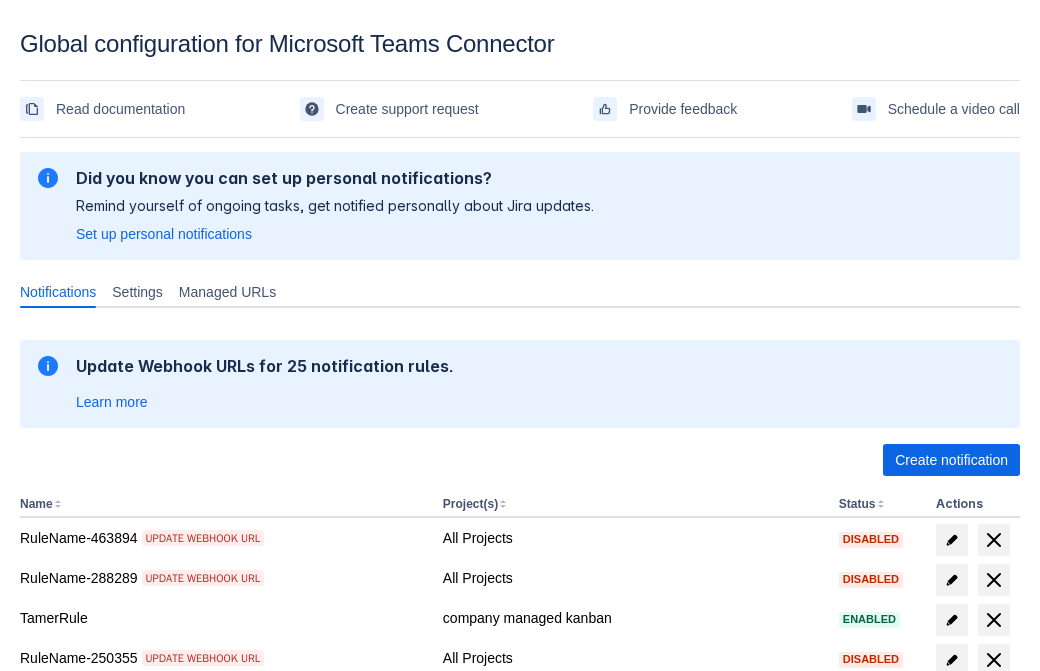 click on "Load more" at bounding box center (65, 976) 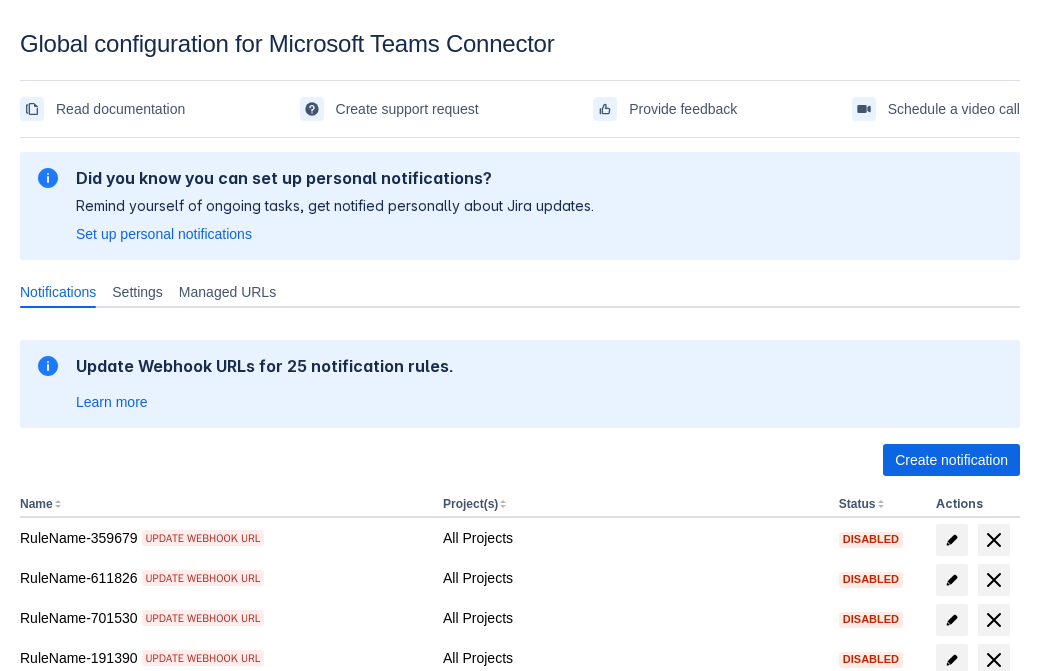 scroll, scrollTop: 413, scrollLeft: 0, axis: vertical 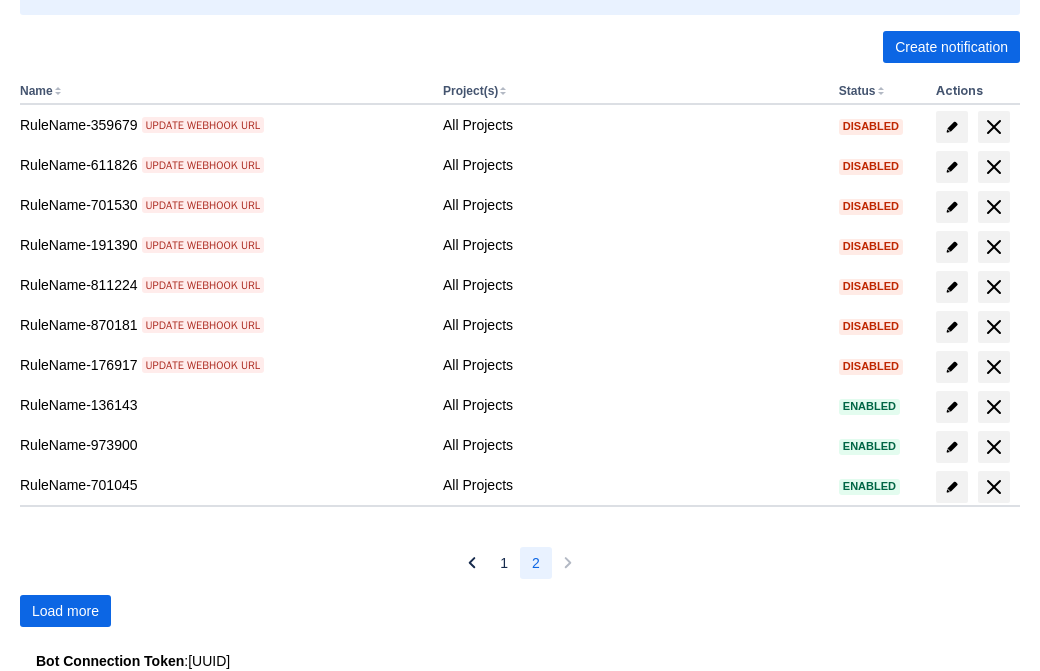 click on "Load more" at bounding box center [65, 611] 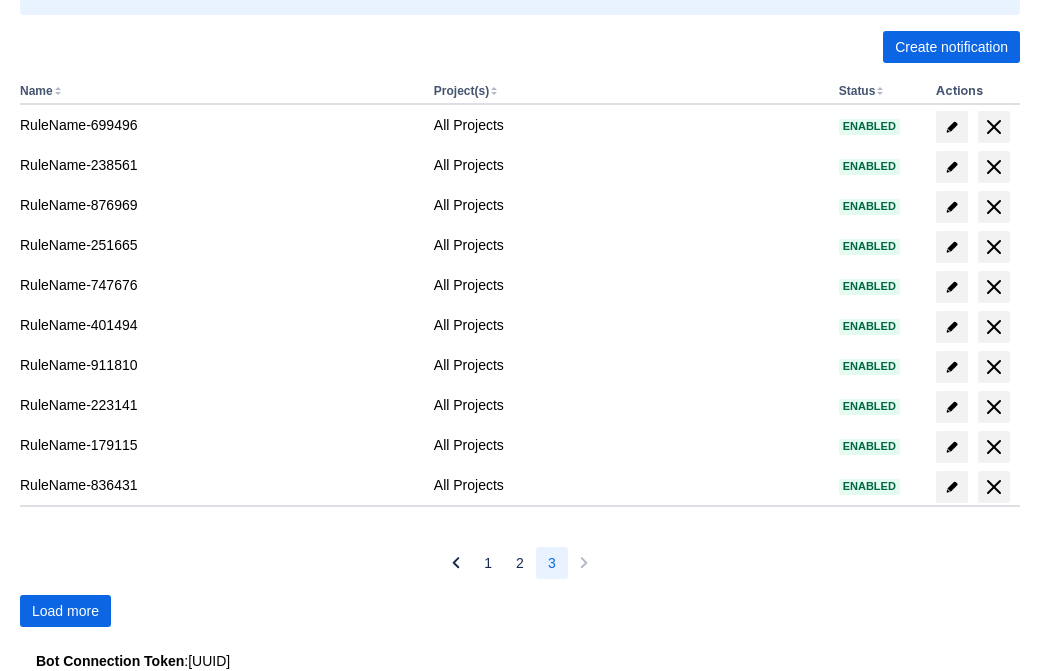 click on "Load more" at bounding box center [65, 611] 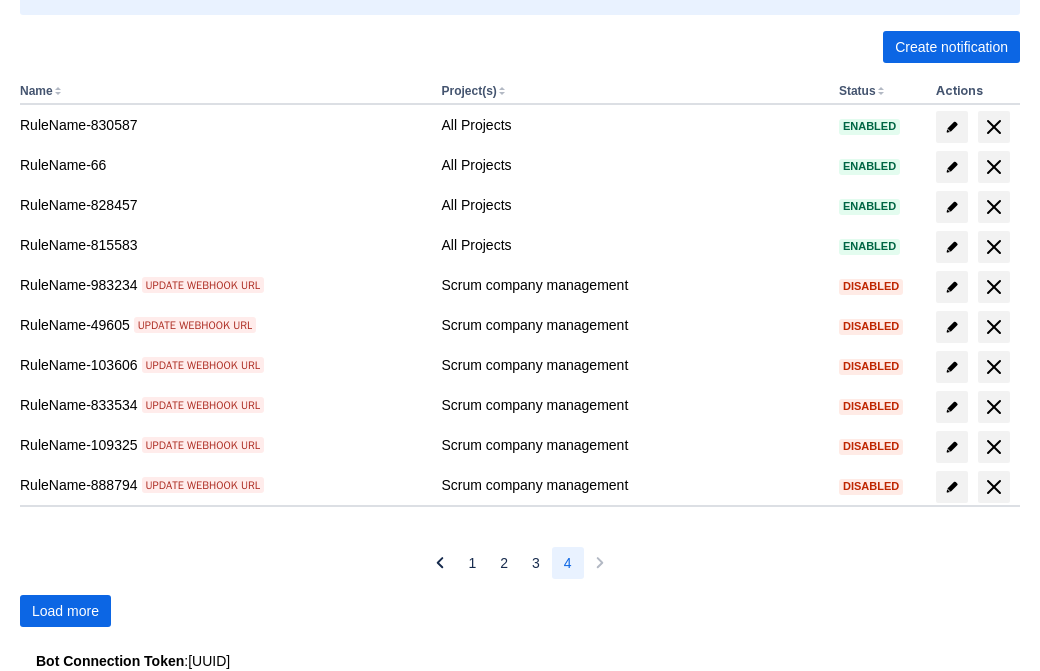click on "Load more" at bounding box center (65, 611) 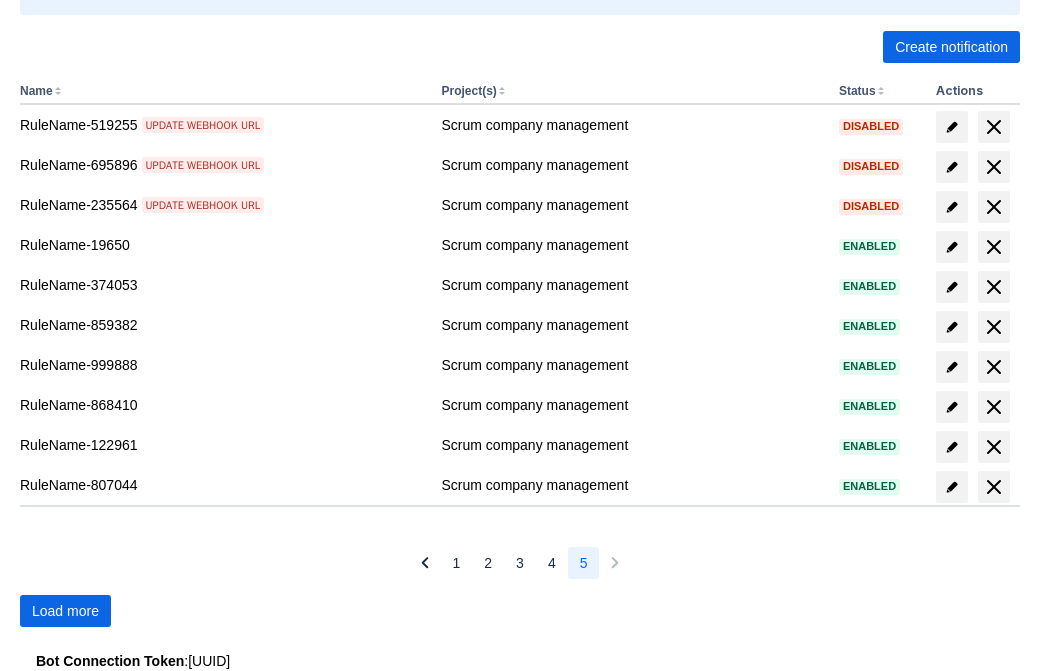click on "Load more" at bounding box center [65, 611] 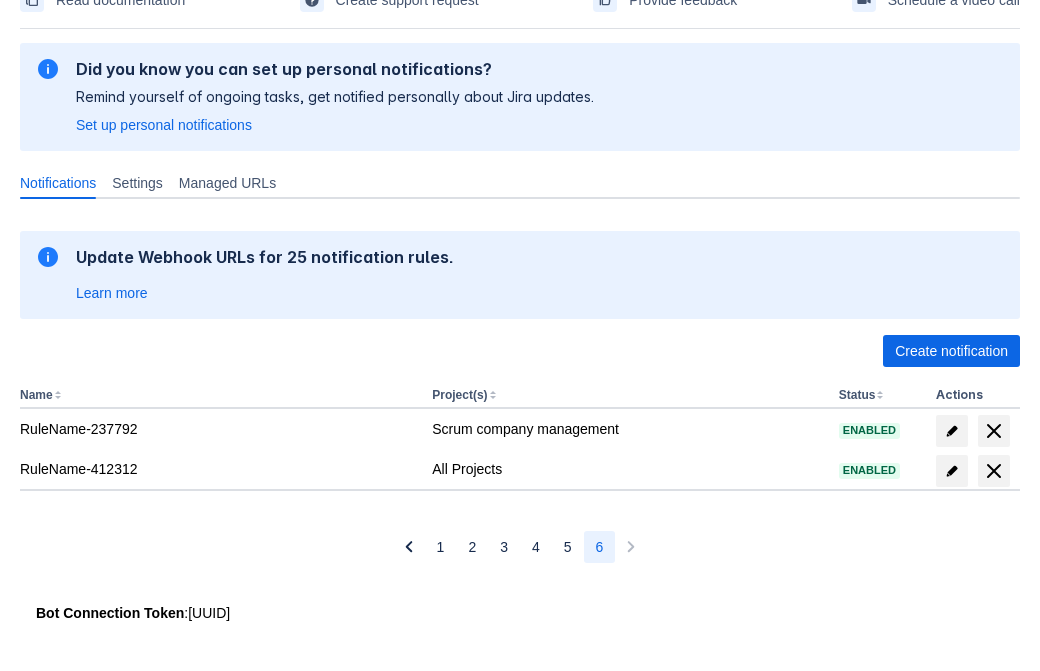 scroll, scrollTop: 109, scrollLeft: 0, axis: vertical 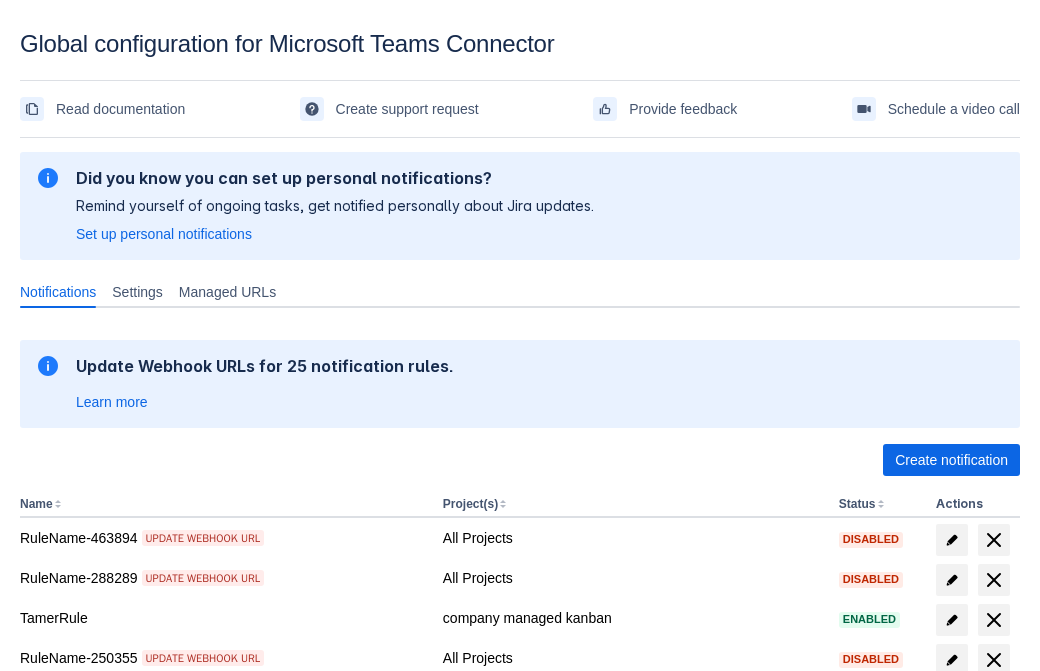 click on "Load more" at bounding box center (65, 976) 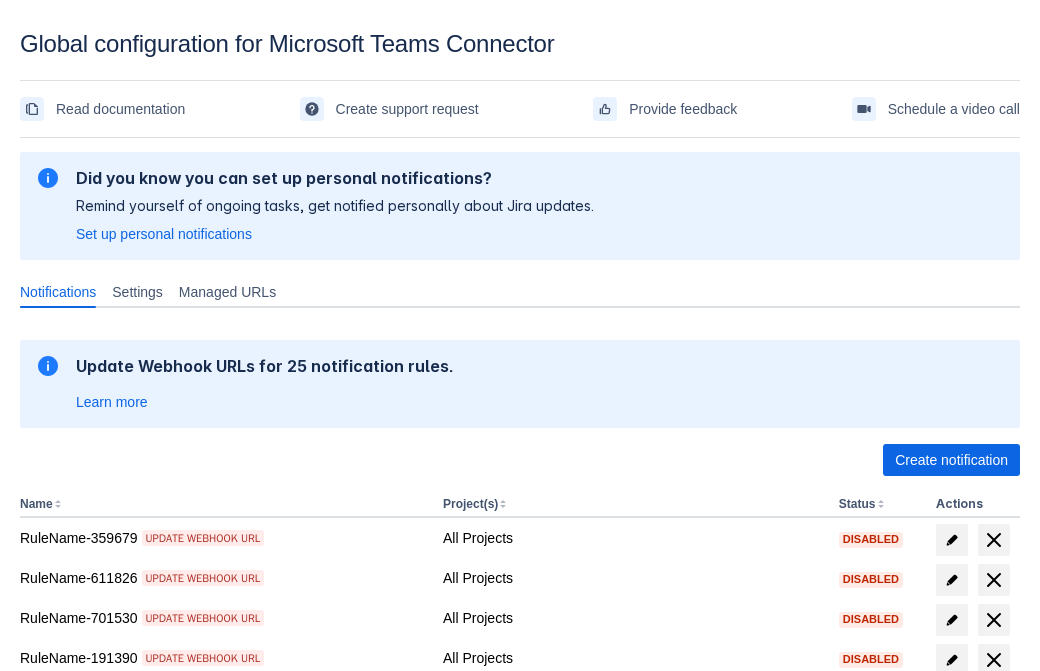 scroll, scrollTop: 413, scrollLeft: 0, axis: vertical 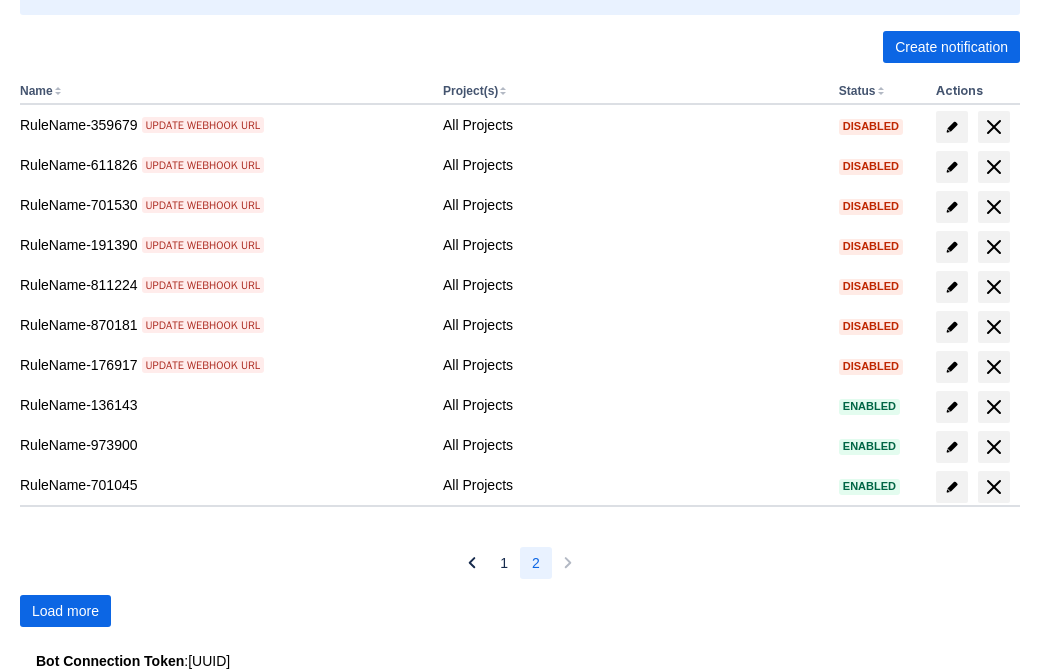click on "Load more" at bounding box center [65, 611] 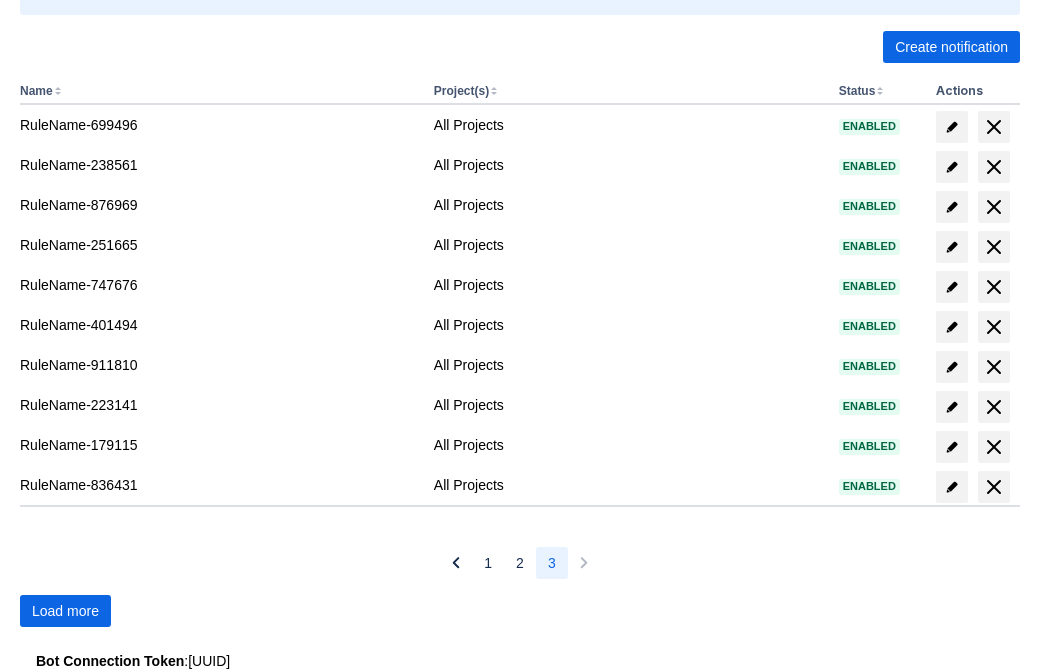 click on "Load more" at bounding box center (65, 611) 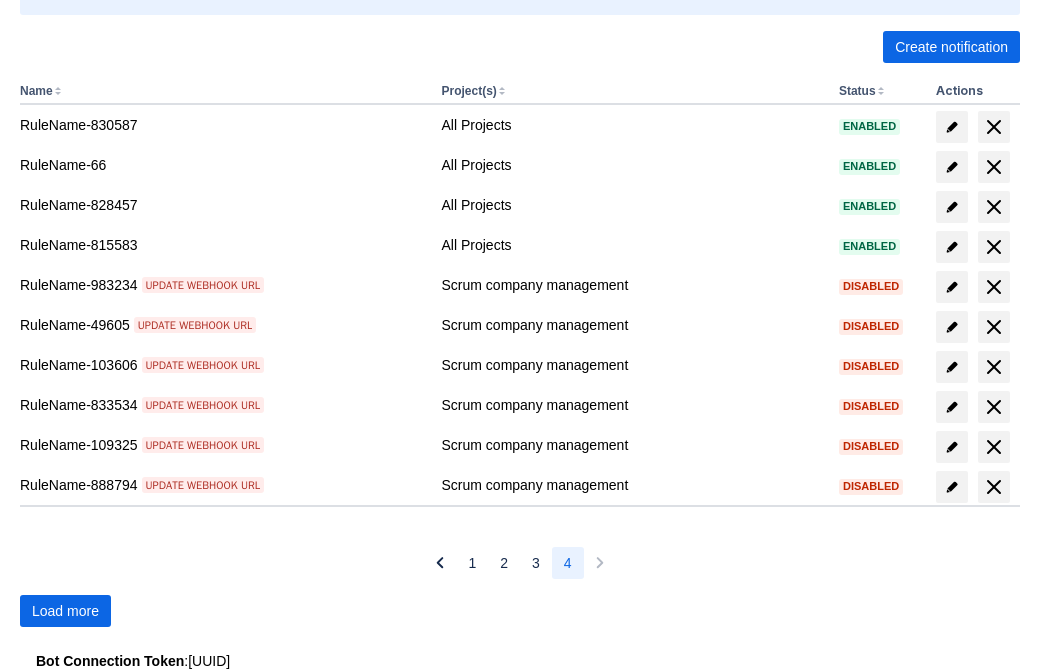 click on "Load more" at bounding box center (65, 611) 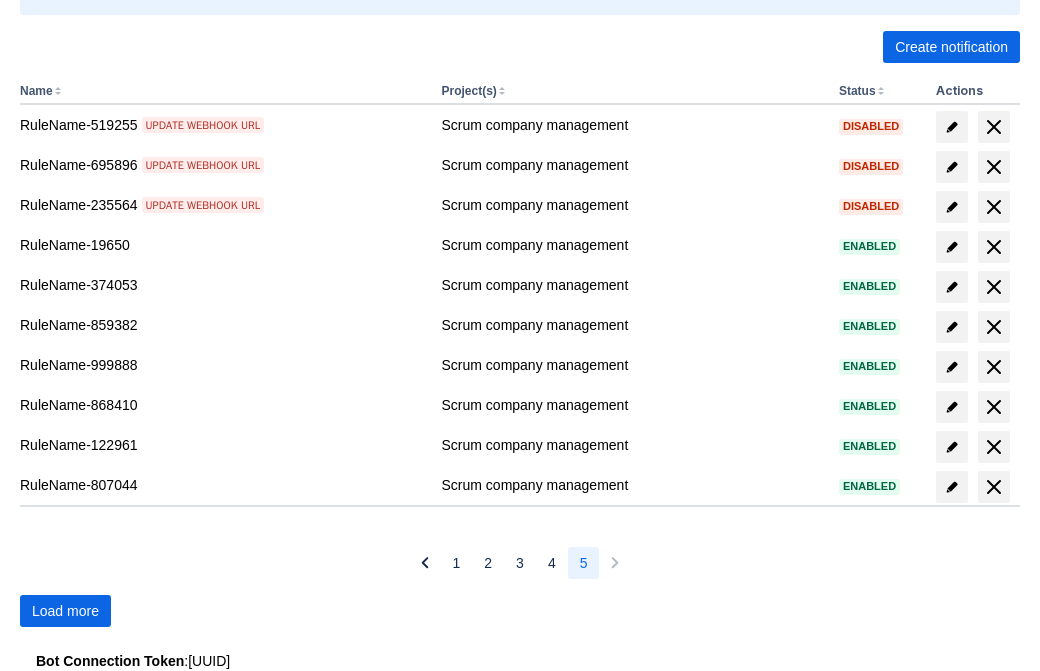 click on "Load more" at bounding box center (65, 611) 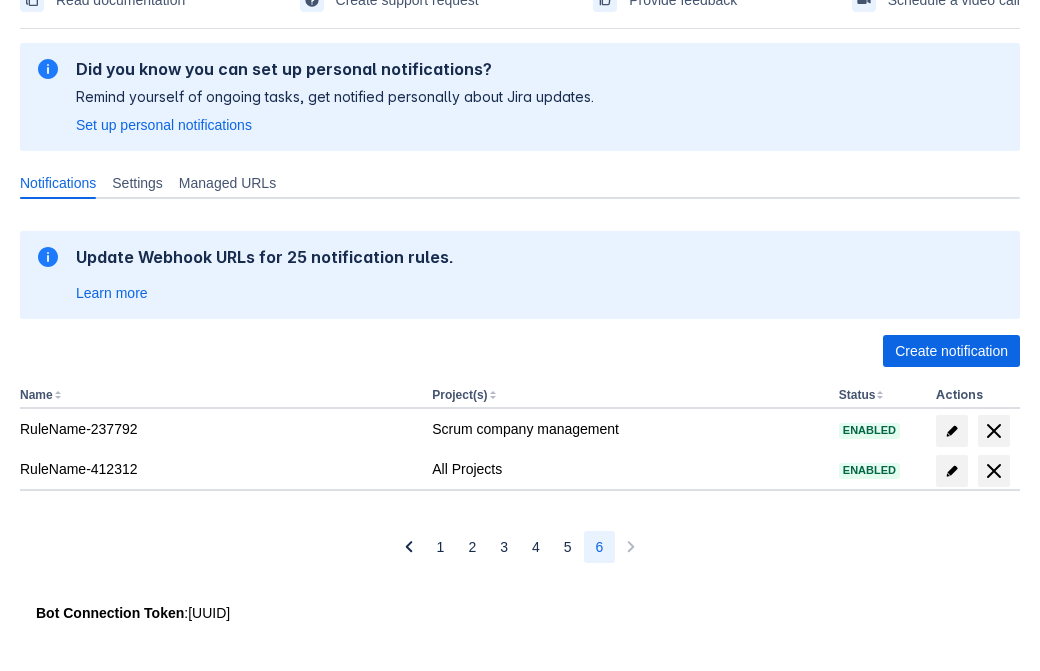 scroll, scrollTop: 109, scrollLeft: 0, axis: vertical 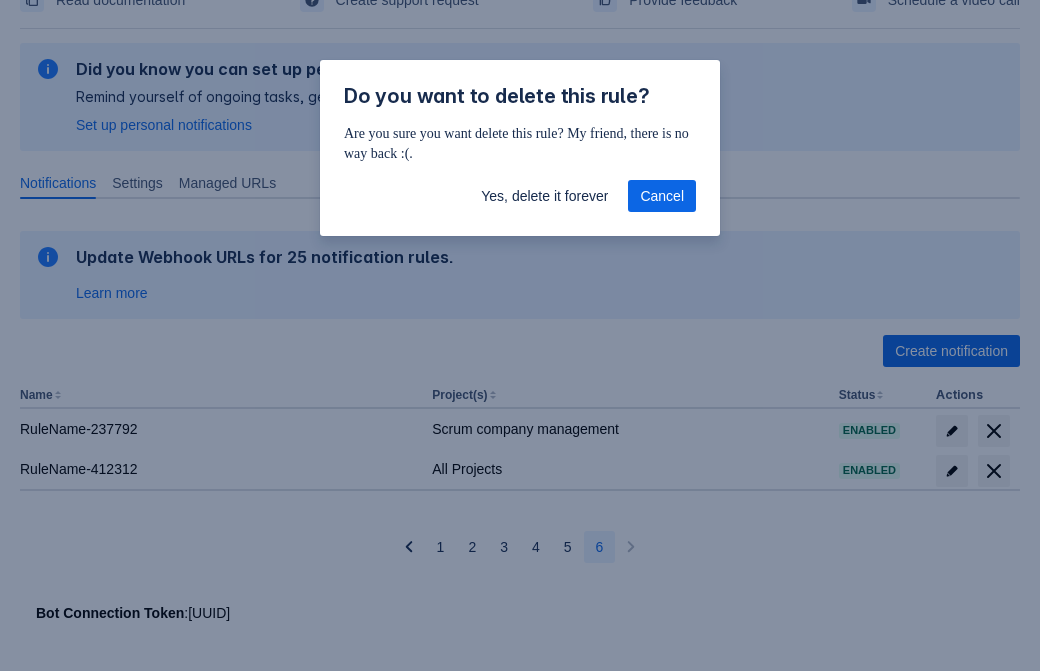 click on "Yes, delete it forever" at bounding box center [544, 196] 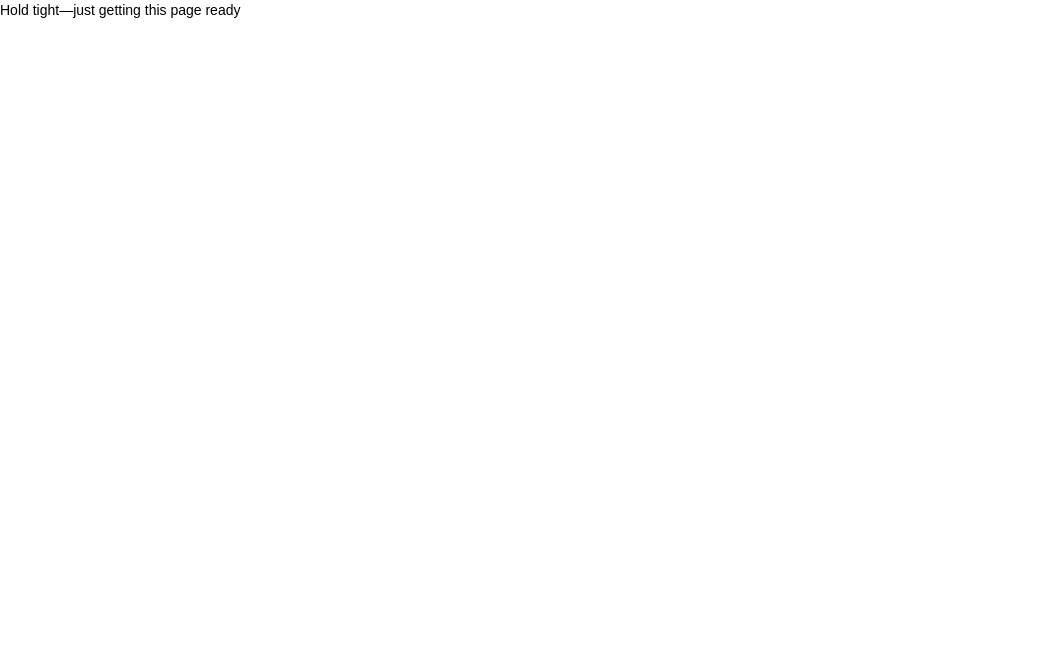 scroll, scrollTop: 0, scrollLeft: 0, axis: both 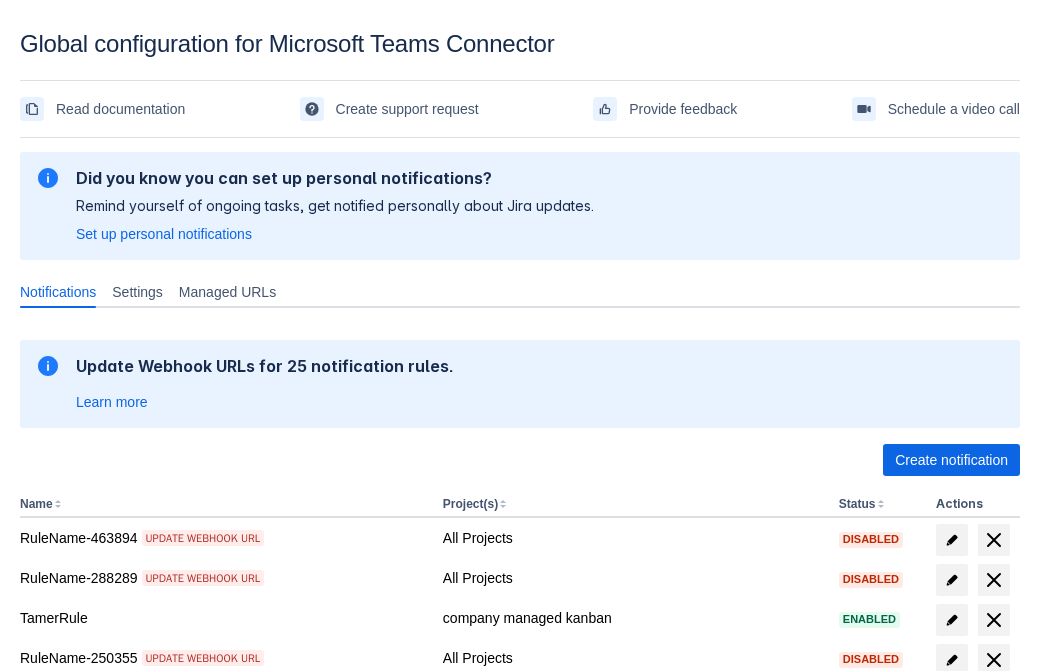 click on "Create notification" at bounding box center [951, 460] 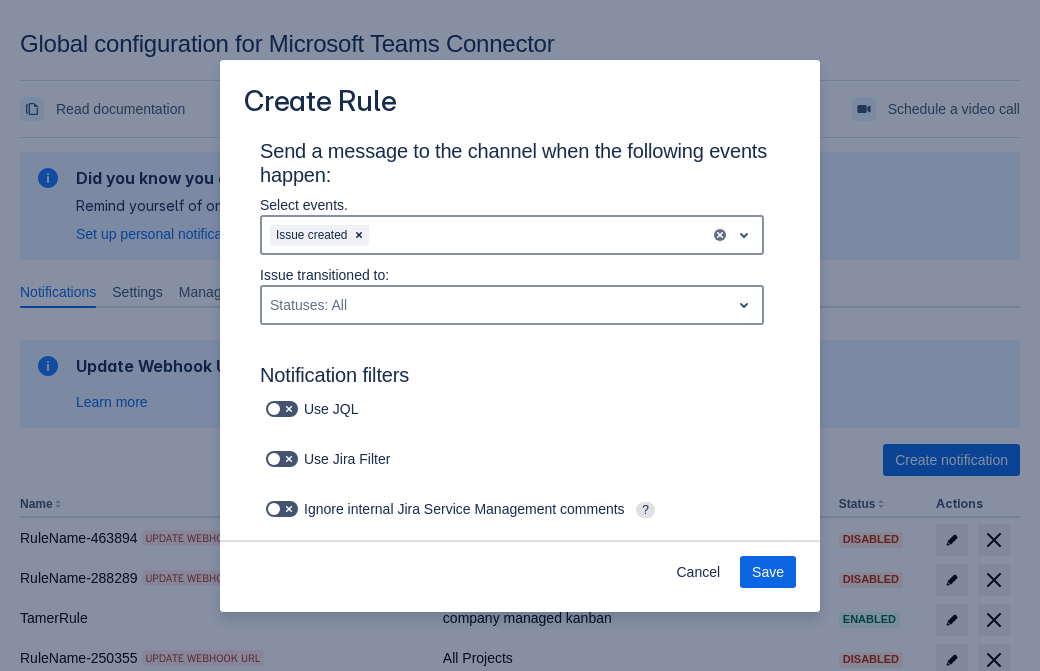 click on "Issue created" at bounding box center [486, 235] 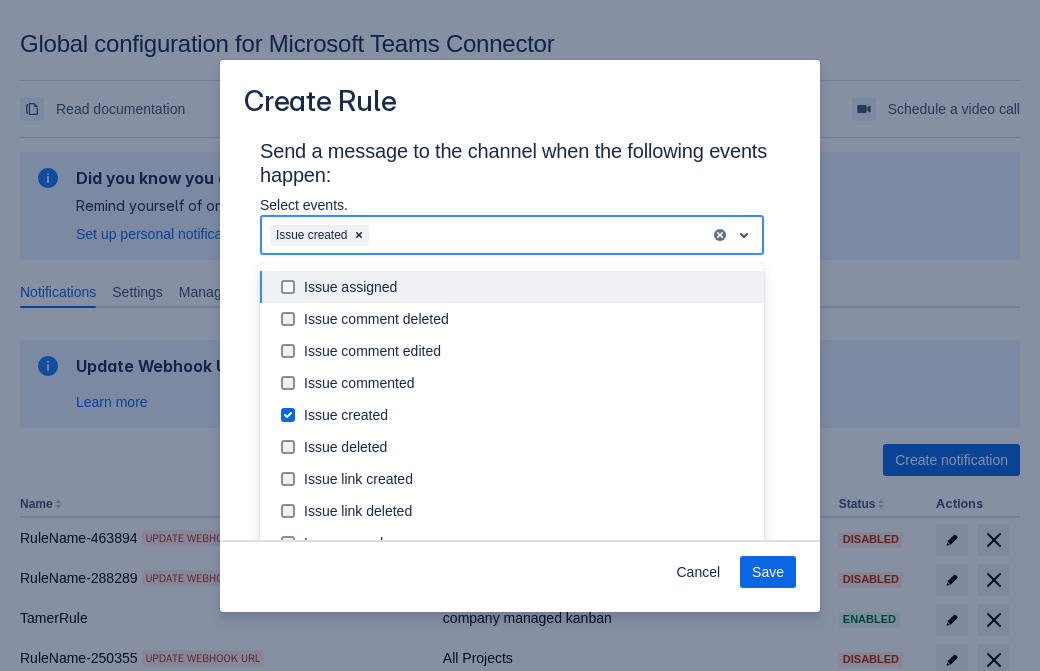 click on "Issue created" at bounding box center [528, 415] 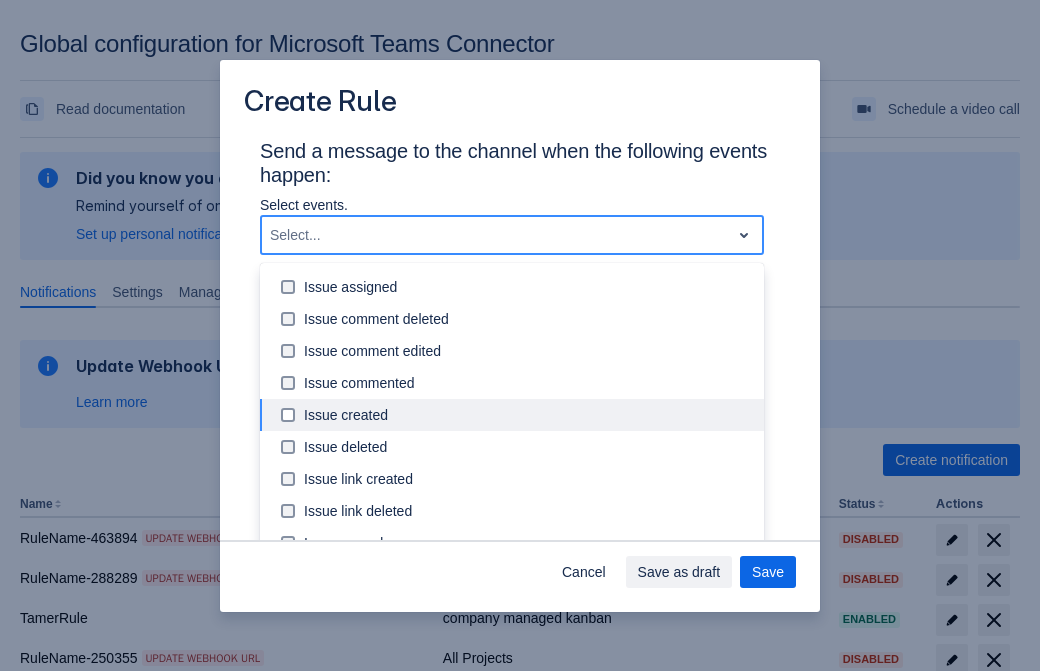 click on "Issue updated" at bounding box center (528, 607) 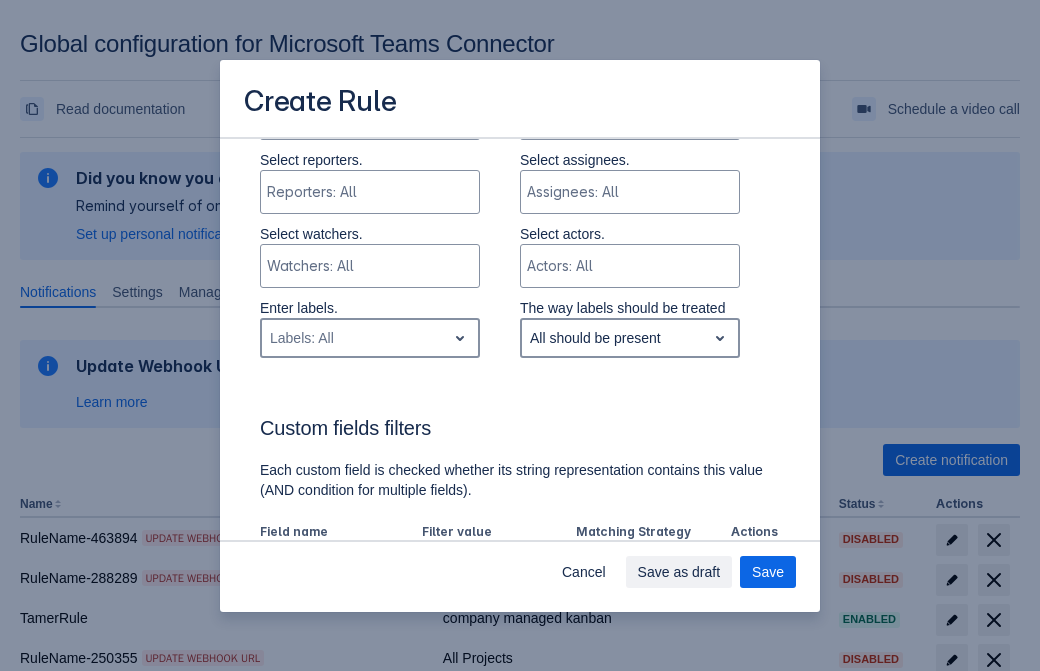click on "Labels: All" at bounding box center [354, 338] 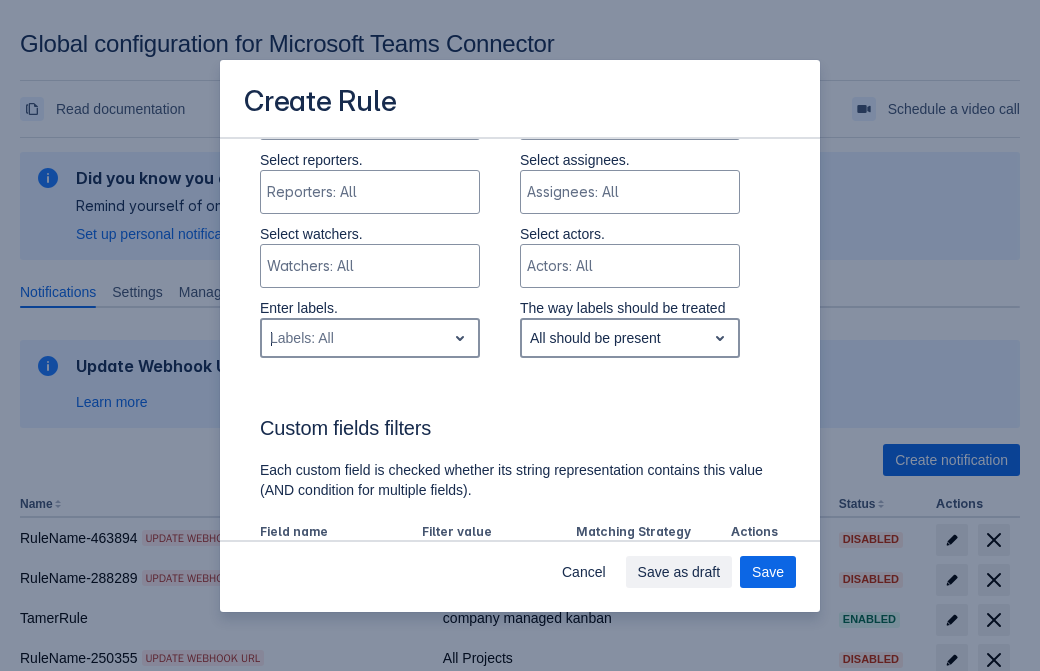type on "124479_label" 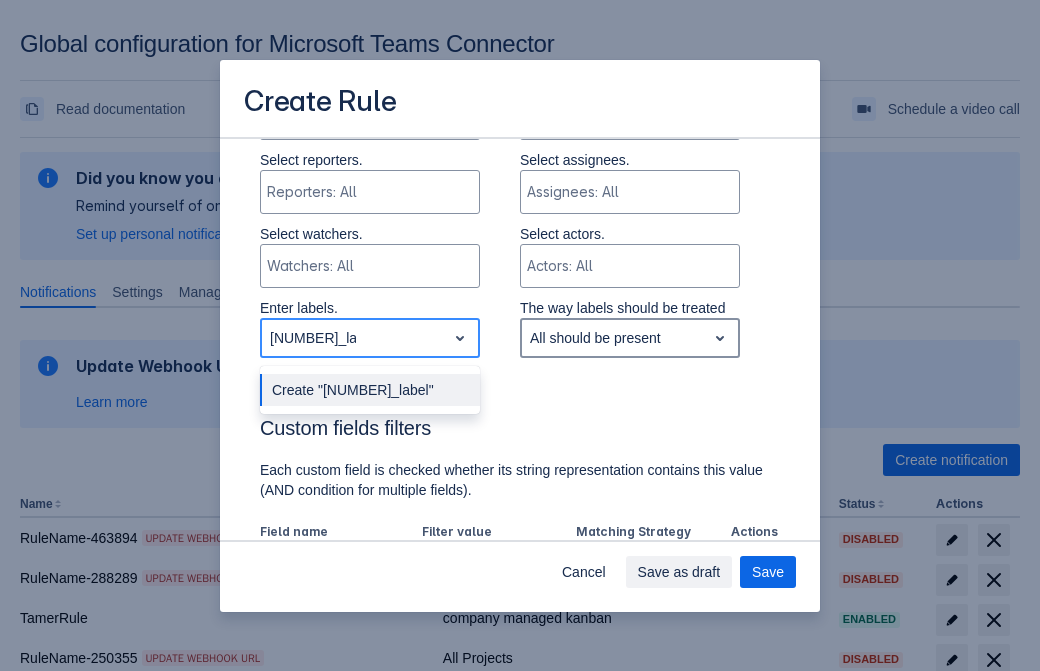 type 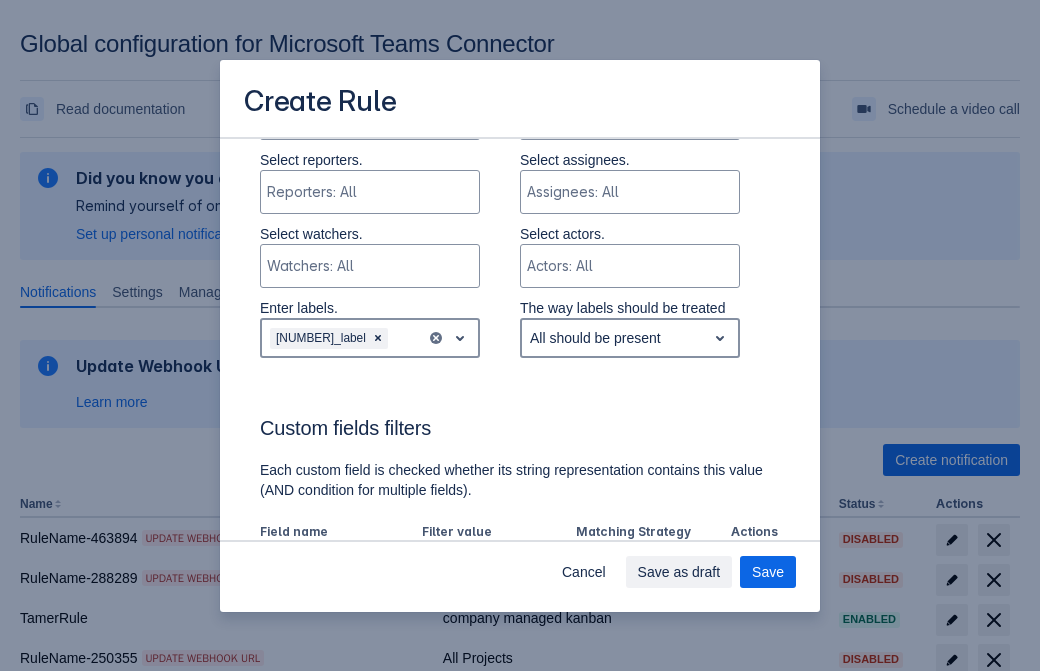 scroll, scrollTop: 1150, scrollLeft: 0, axis: vertical 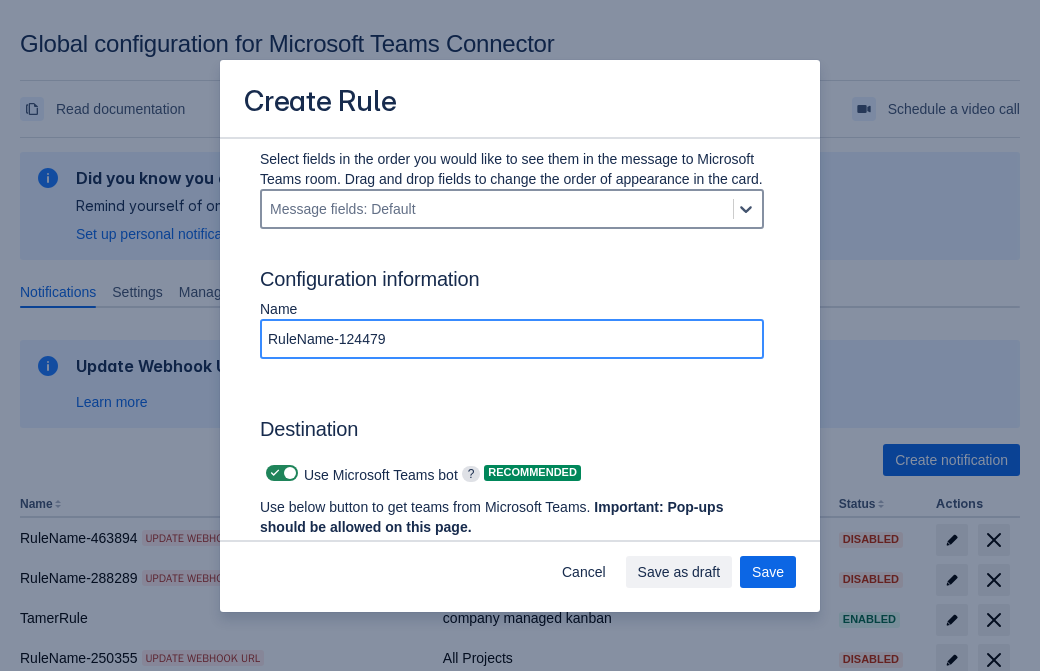 type on "RuleName-124479" 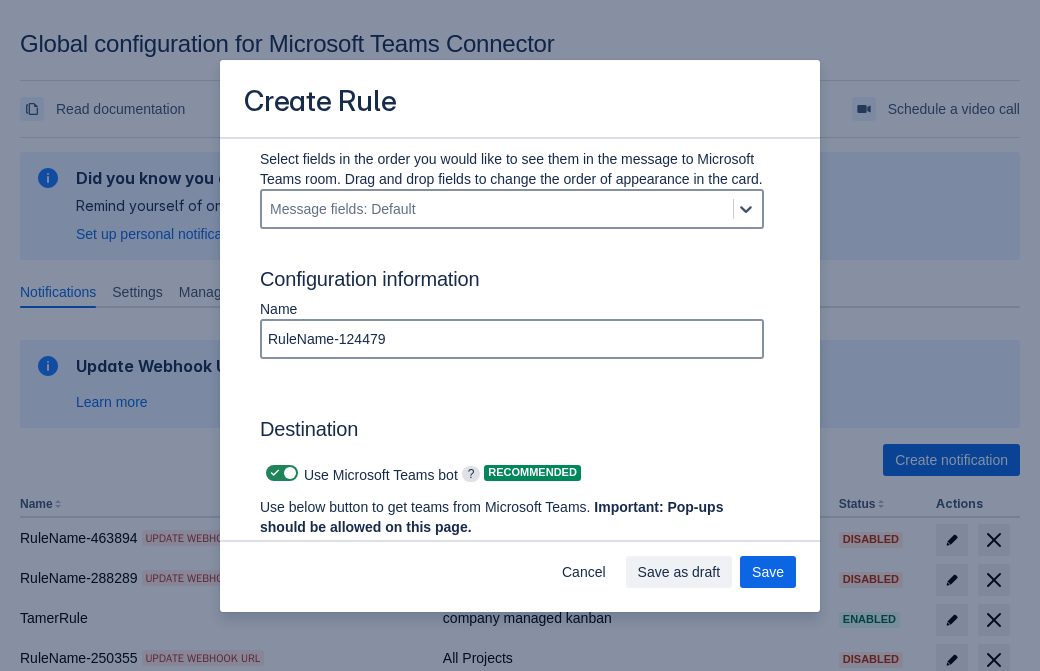click at bounding box center [275, 473] 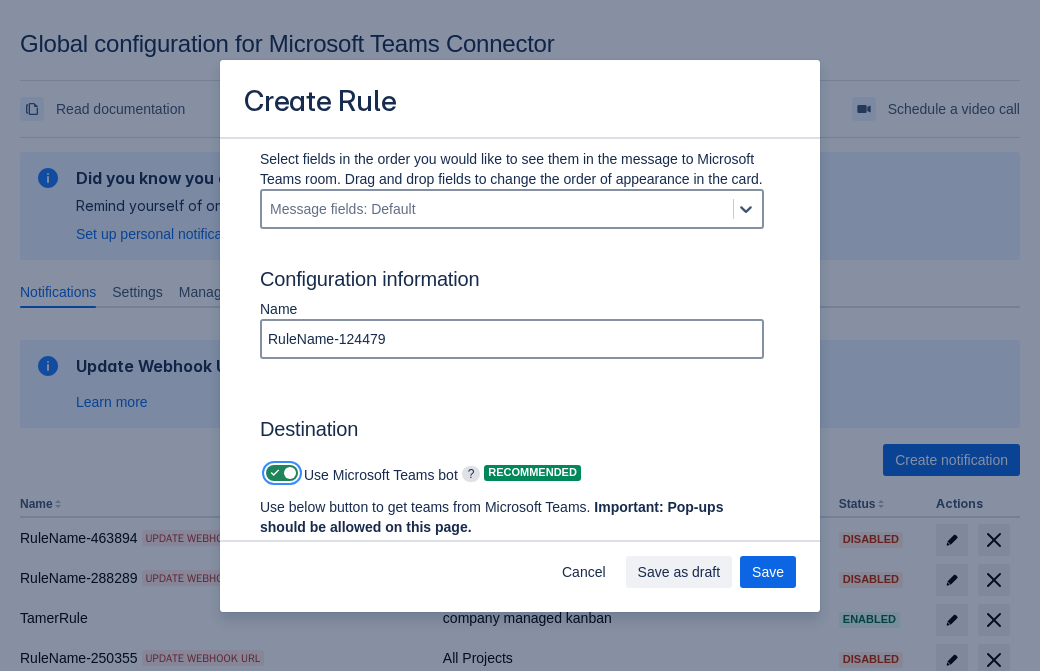 click at bounding box center [272, 473] 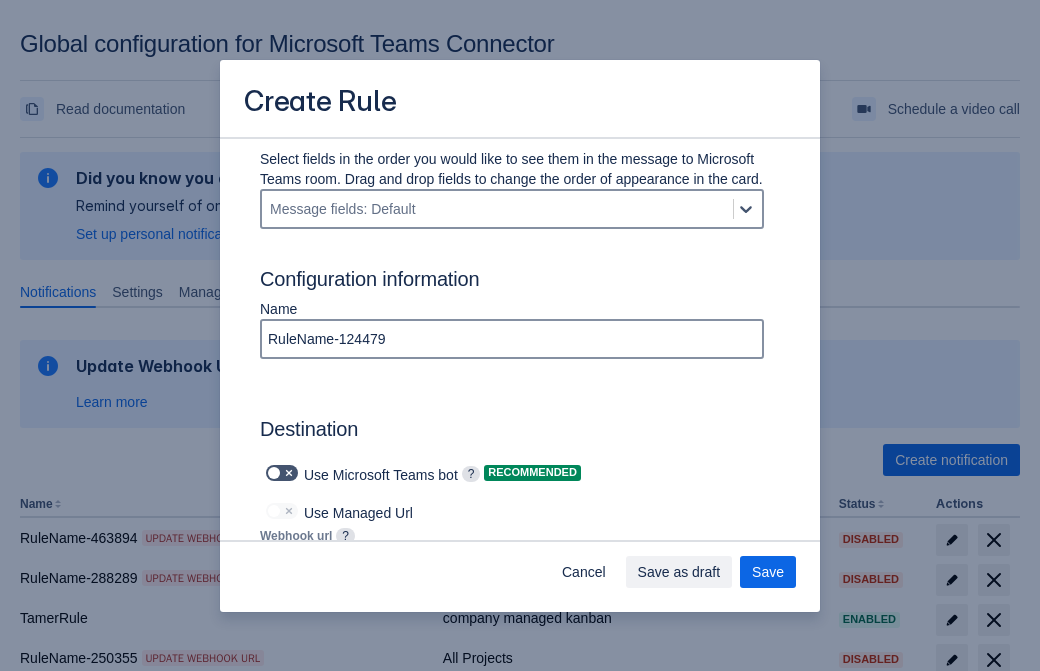 type on "https://prod-112.westeurope.logic.azure.com:443/workflows/bae959254738451b85002b53d5e90c49/triggers/manual/paths/invoke?api-version=2016-06-01&sp=%2Ftriggers%2Fmanual%2Frun&sv=1.0&sig=CudmuBtU-267HGLerd2tjXd6V0kZ_6hT4zUisFFEZeA" 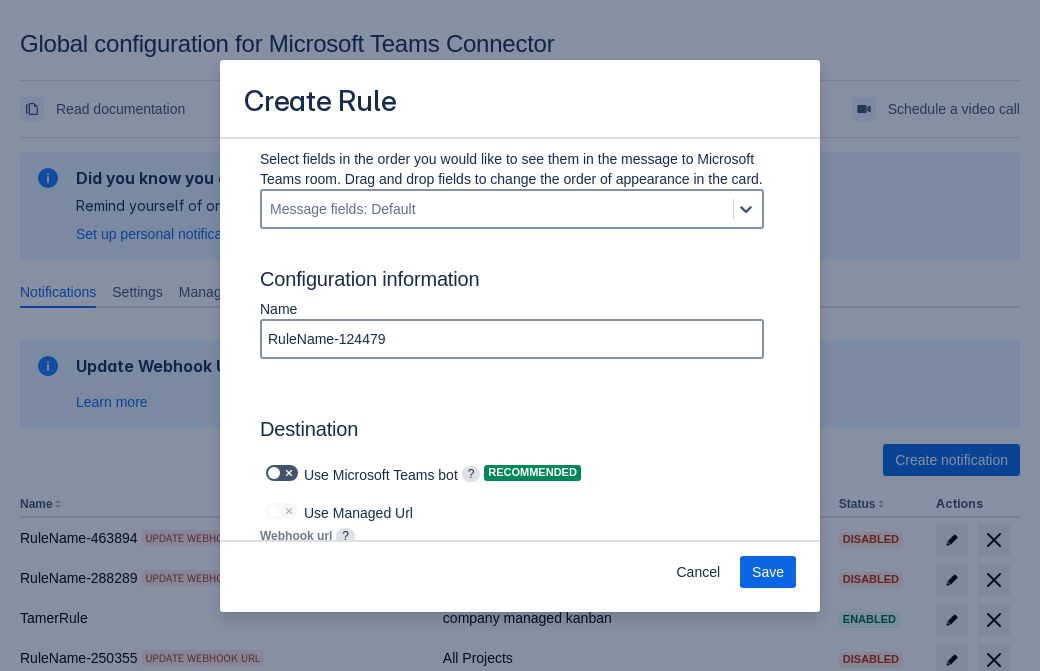 scroll, scrollTop: 0, scrollLeft: 1142, axis: horizontal 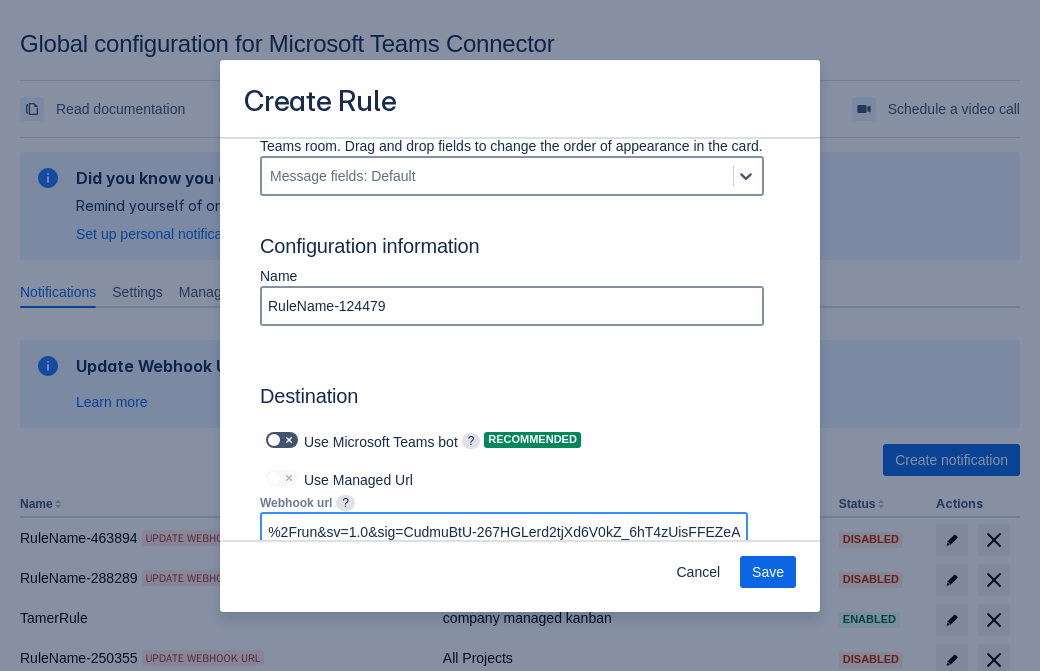 click on "Save" at bounding box center (768, 572) 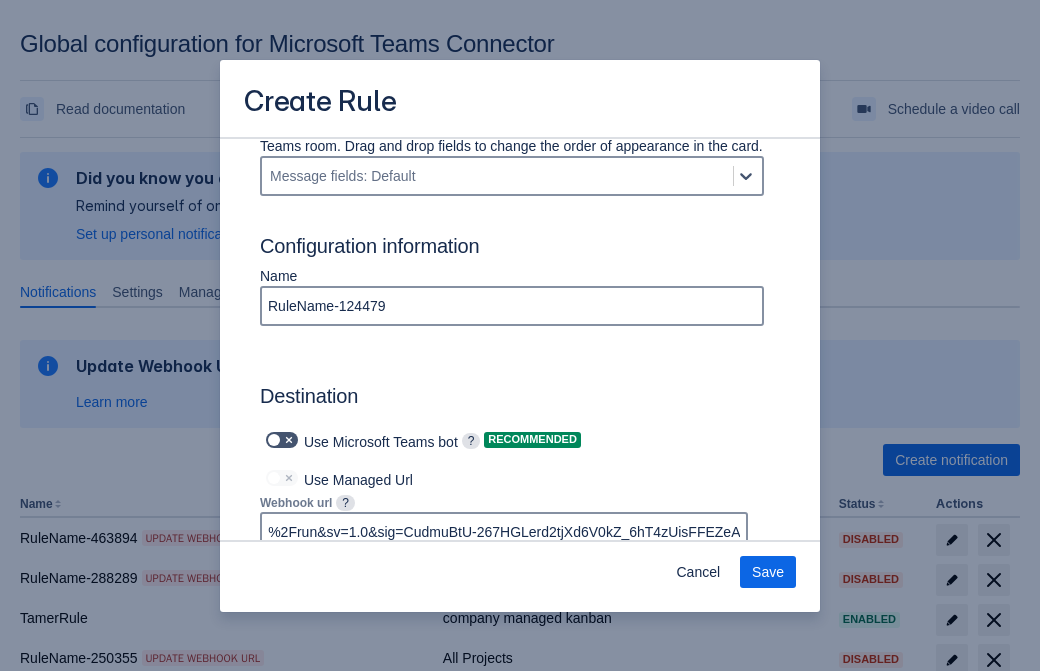 scroll, scrollTop: 0, scrollLeft: 0, axis: both 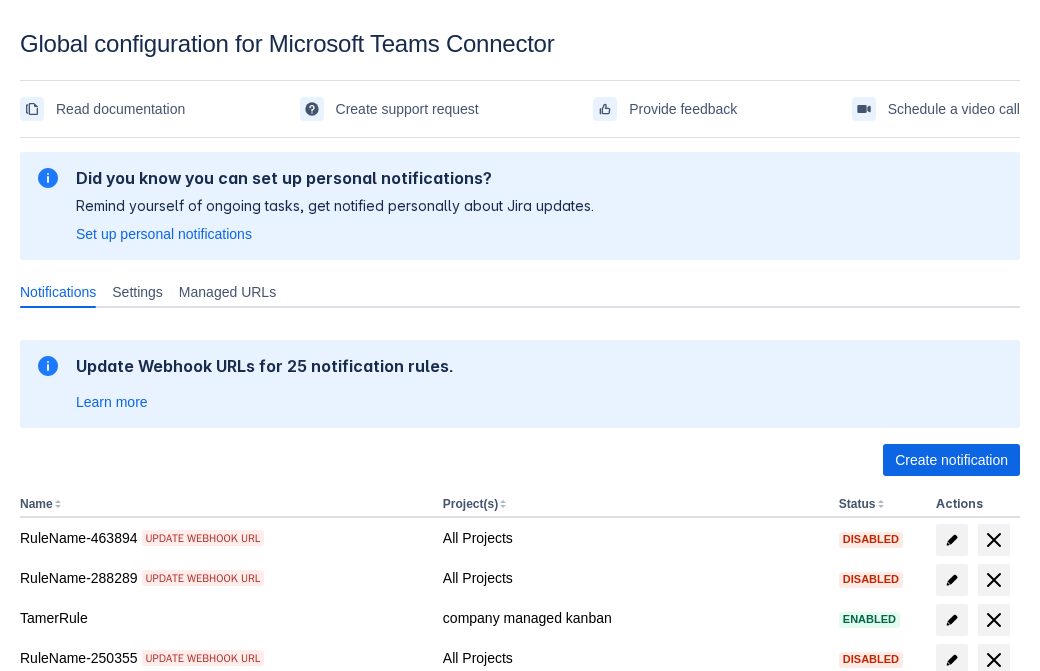 click on "Load more" at bounding box center [65, 976] 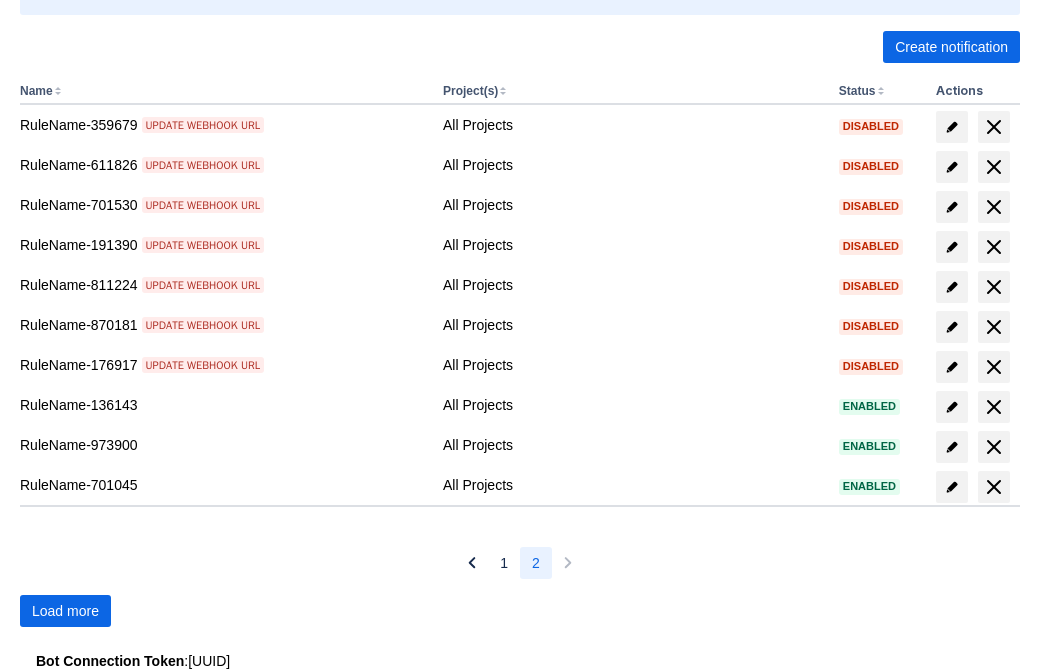 click on "Load more" at bounding box center (65, 611) 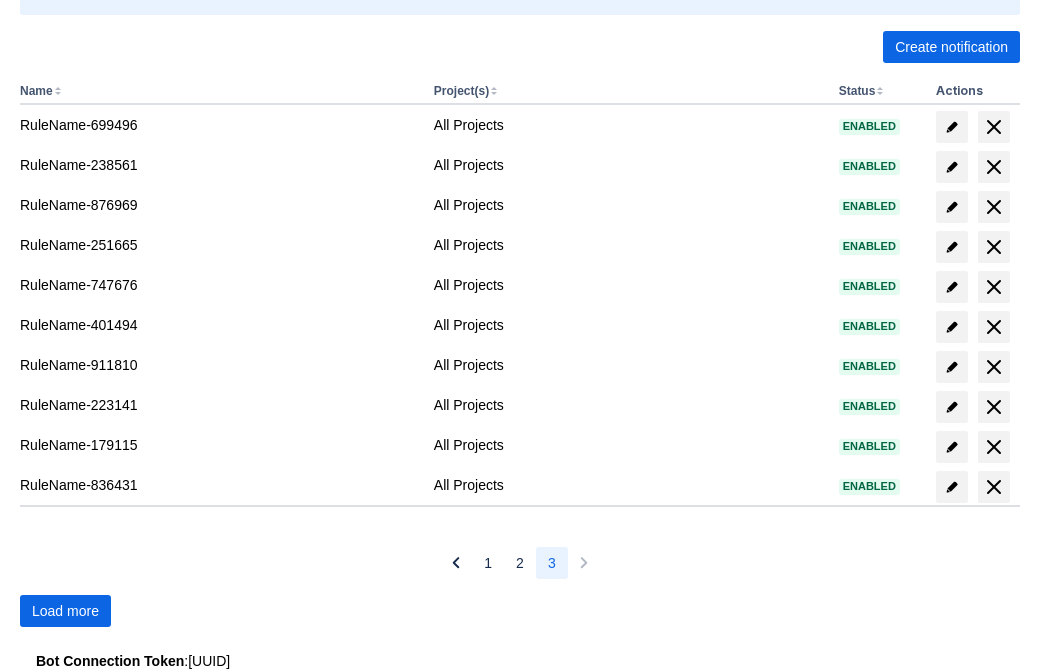 click on "Load more" at bounding box center [65, 611] 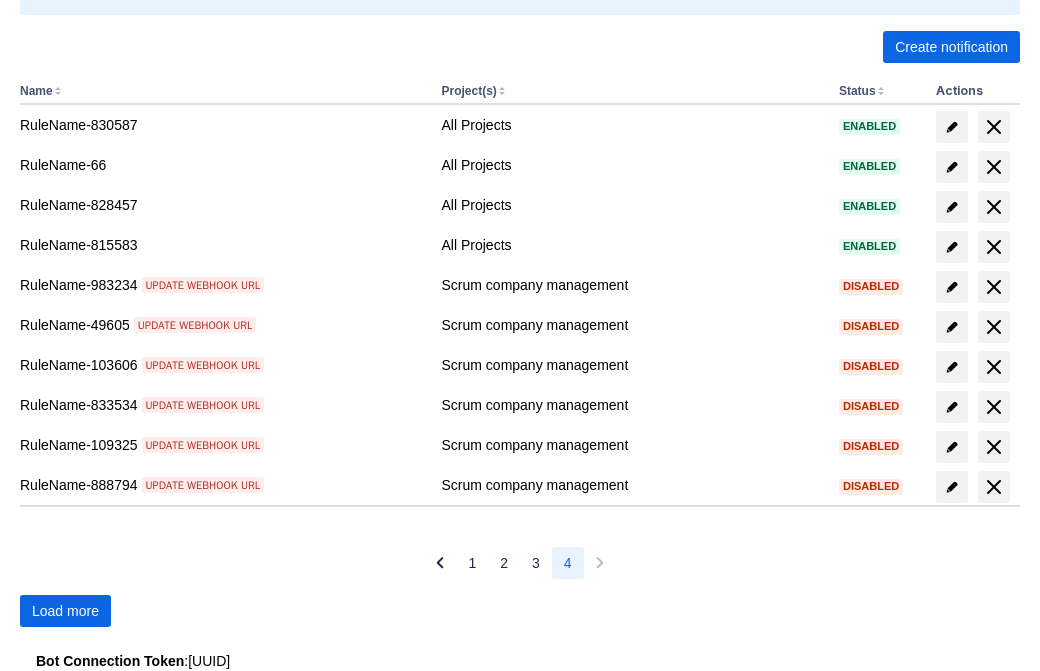 click on "Load more" at bounding box center (65, 611) 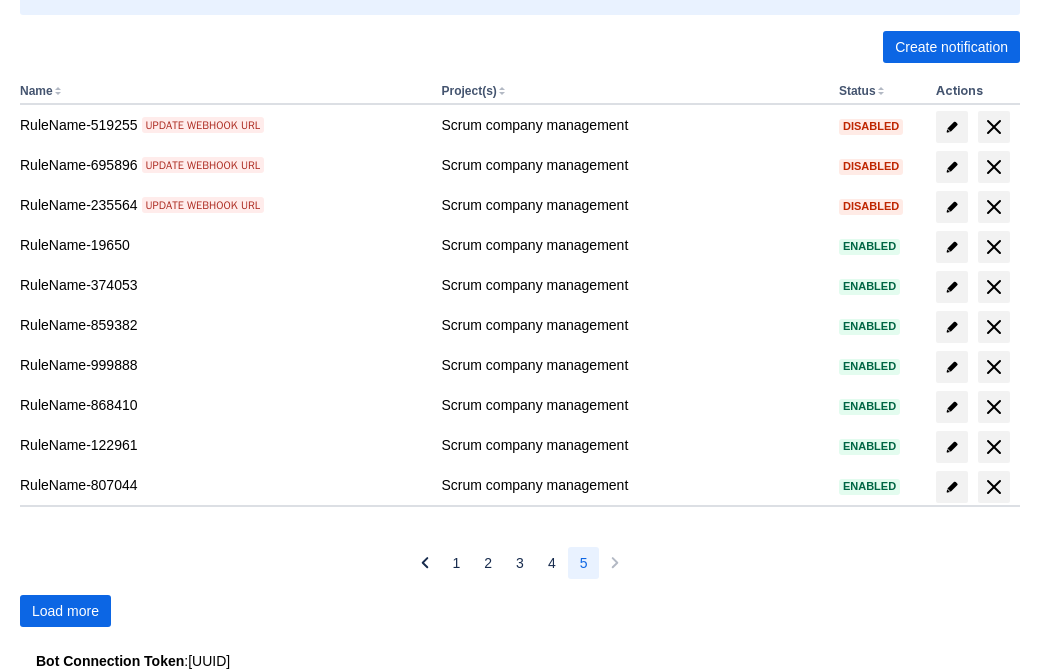 click on "Load more" at bounding box center (65, 611) 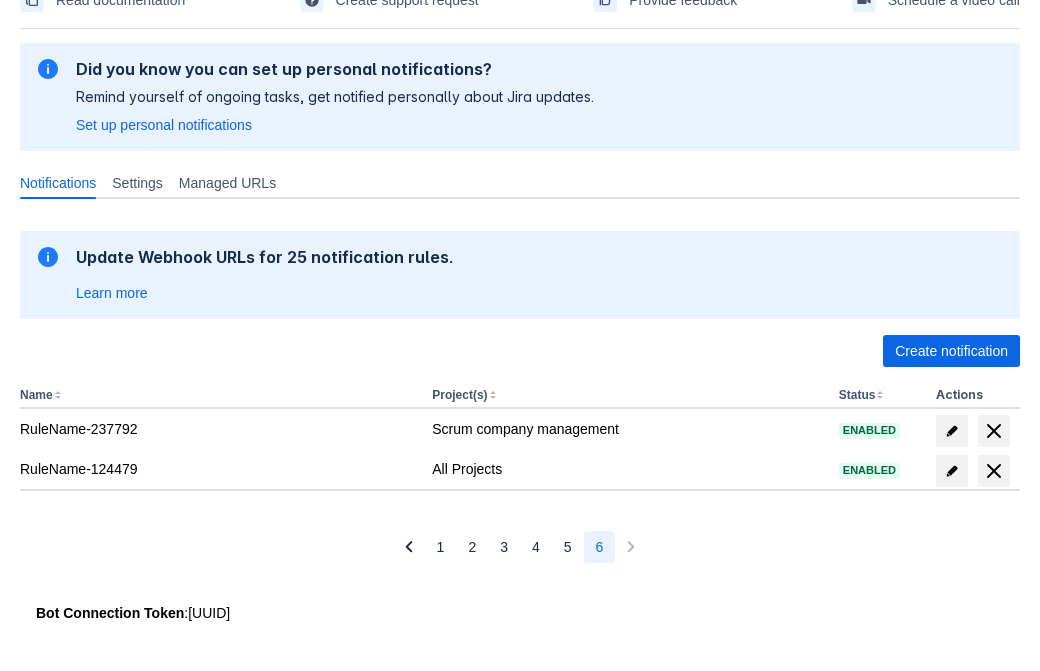 scroll, scrollTop: 109, scrollLeft: 0, axis: vertical 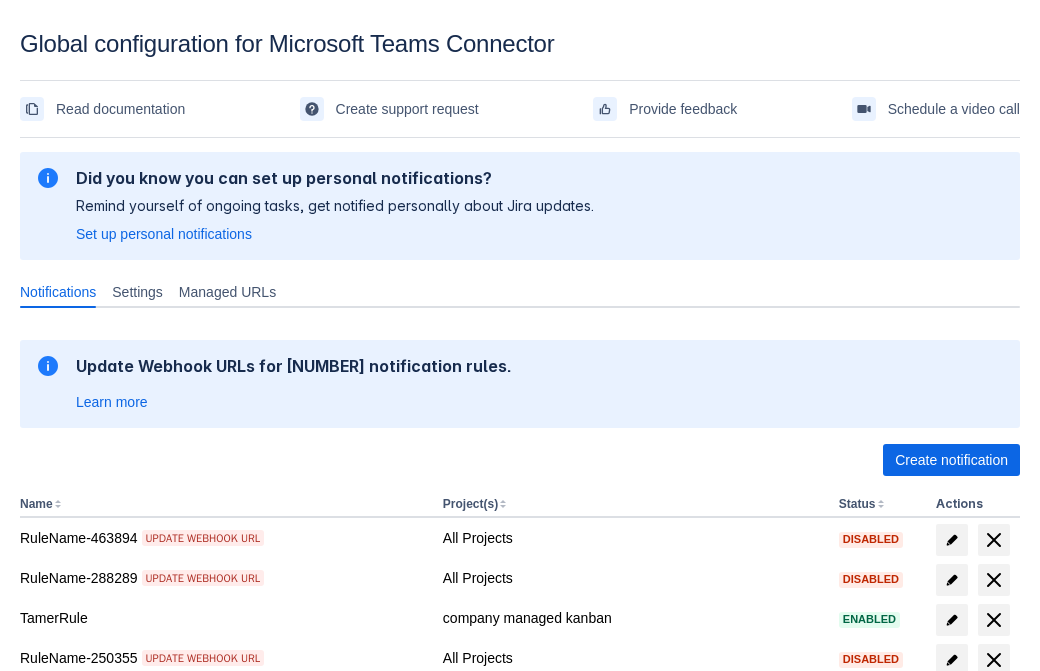 click on "Load more" at bounding box center [65, 976] 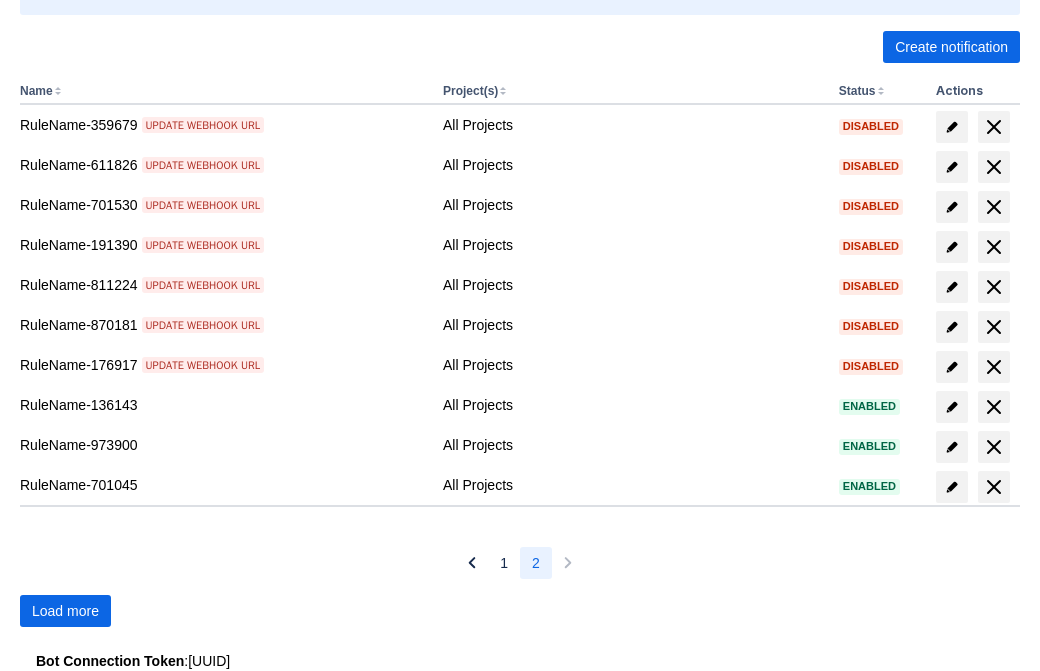 click on "Load more" at bounding box center [65, 611] 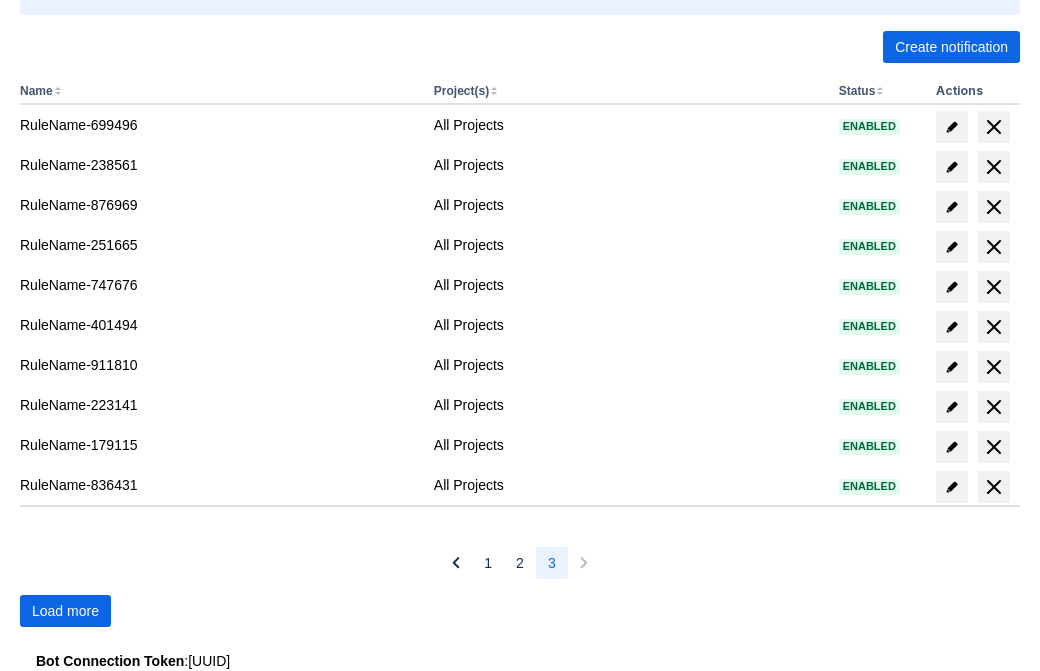 click on "Load more" at bounding box center [65, 611] 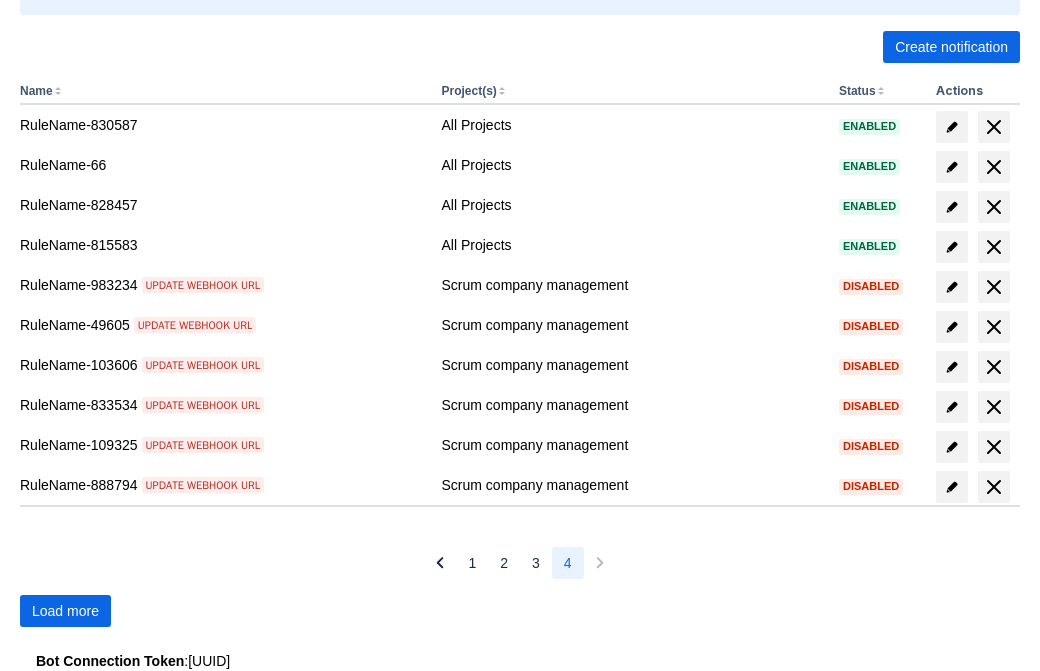 click on "Load more" at bounding box center (65, 611) 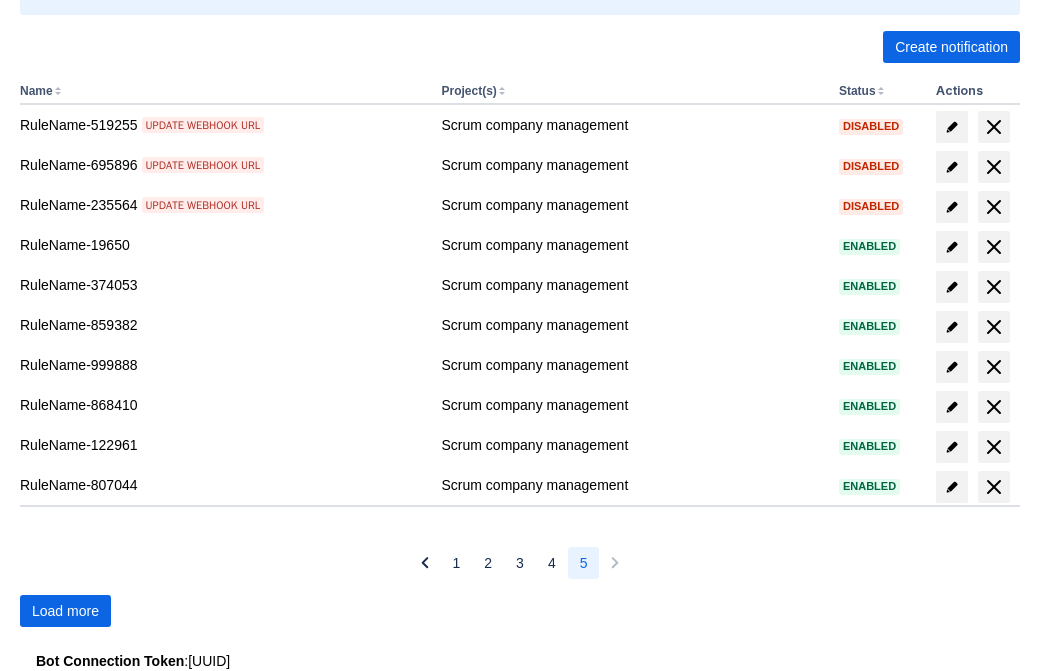 click on "Load more" at bounding box center [65, 611] 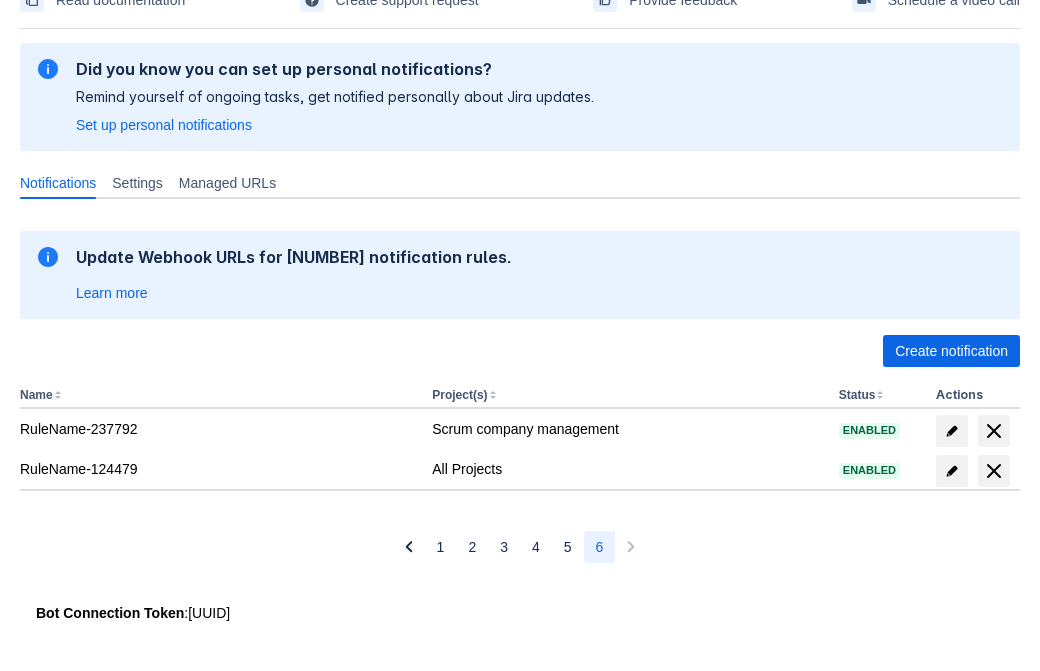 click at bounding box center (994, 471) 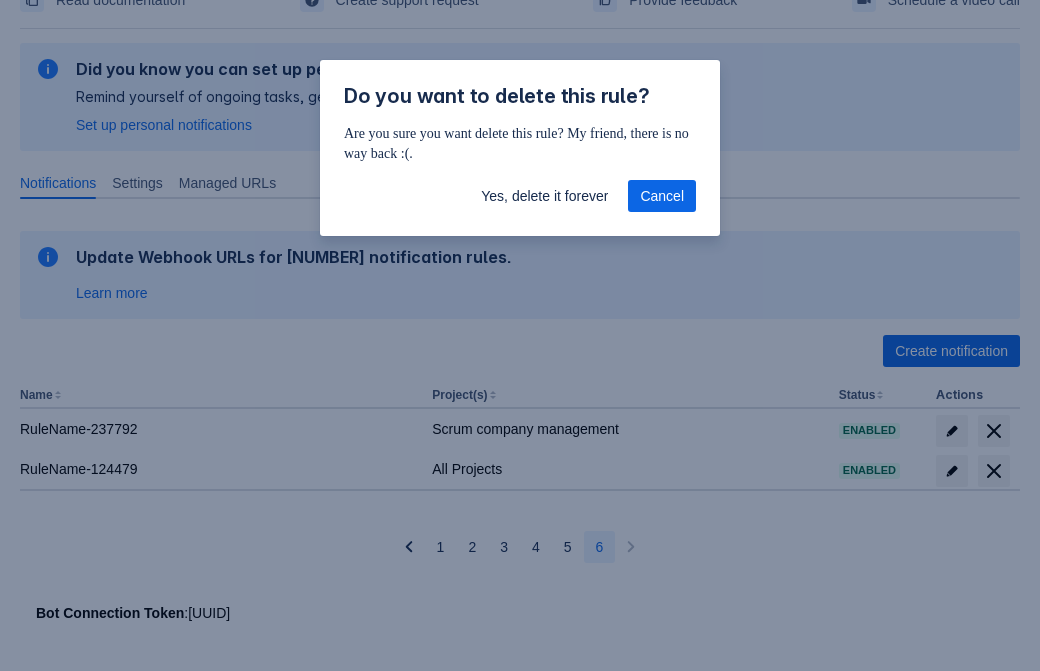 click on "Yes, delete it forever" at bounding box center (544, 196) 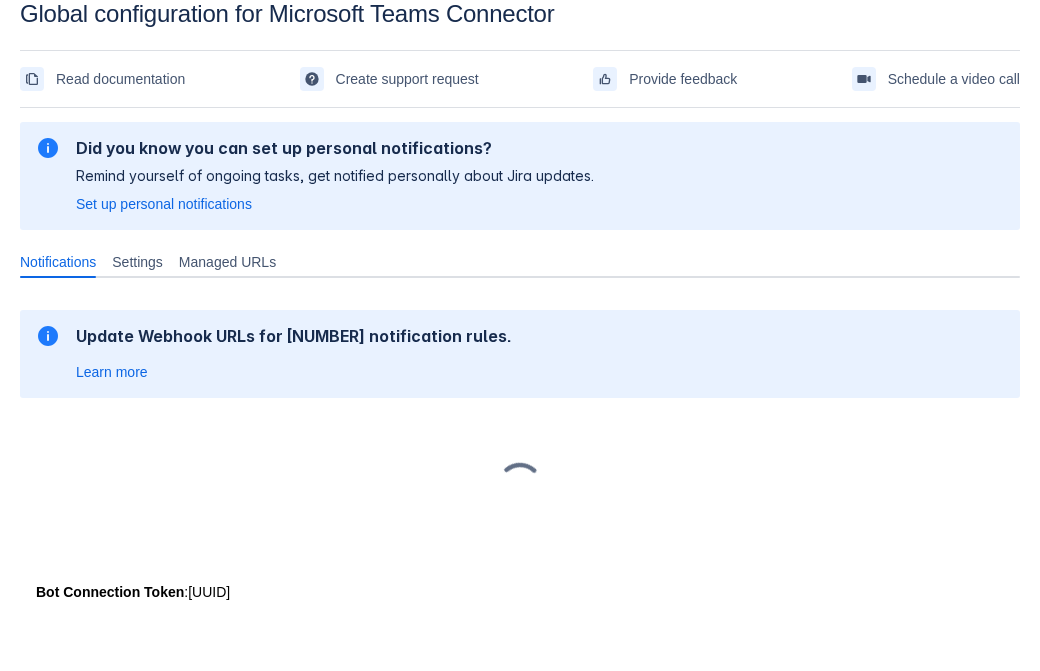 scroll, scrollTop: 30, scrollLeft: 0, axis: vertical 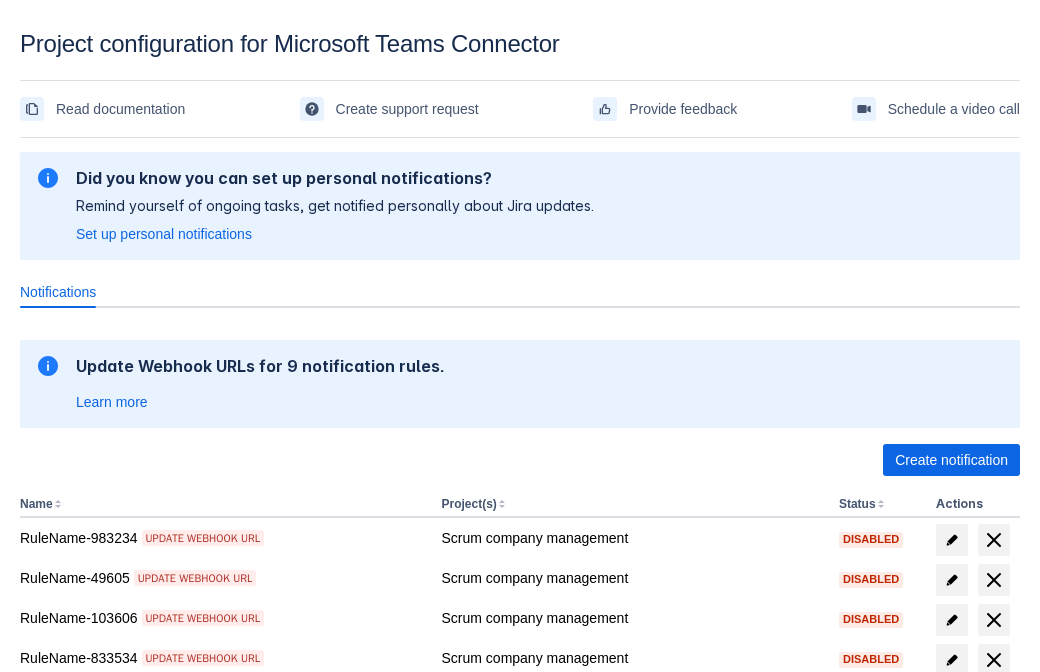 click on "Create notification" at bounding box center [951, 460] 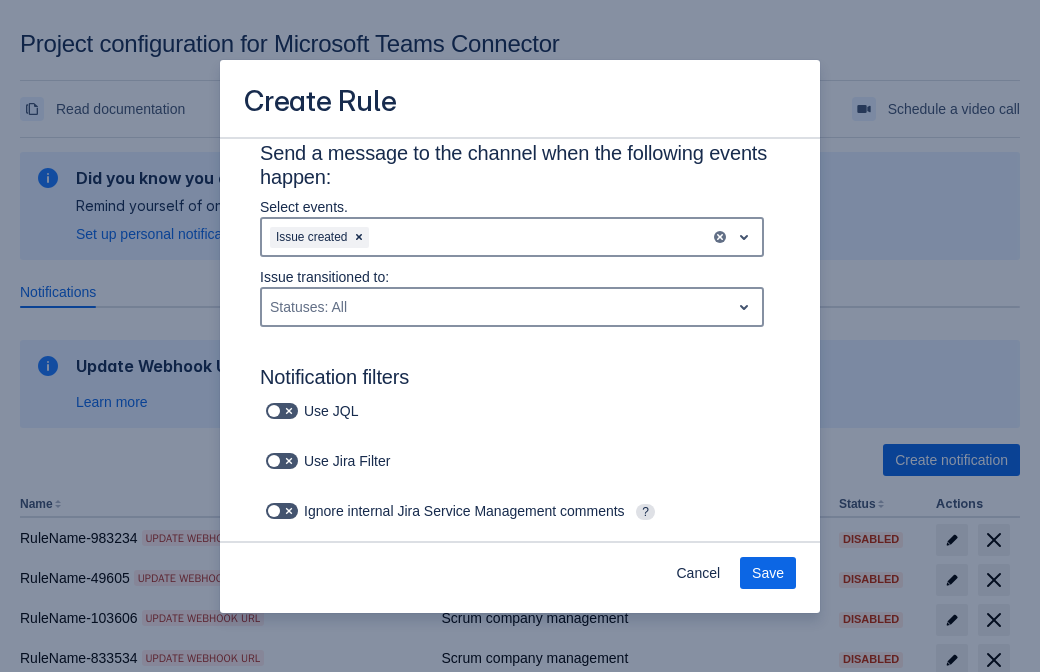 click on "Labels: All" at bounding box center [354, 805] 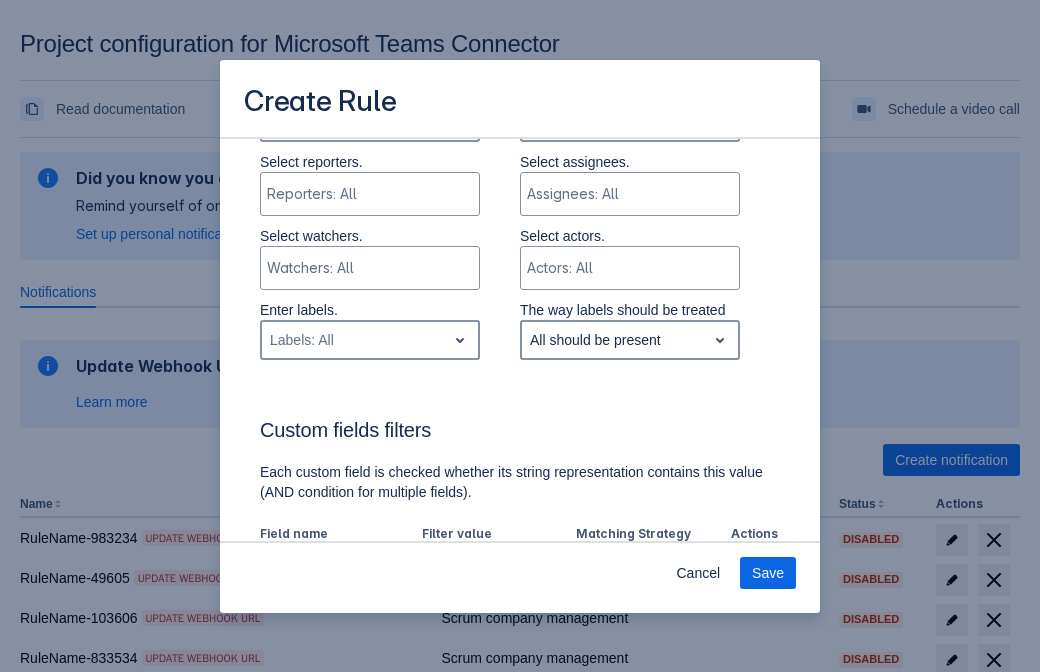 type on "278633_label" 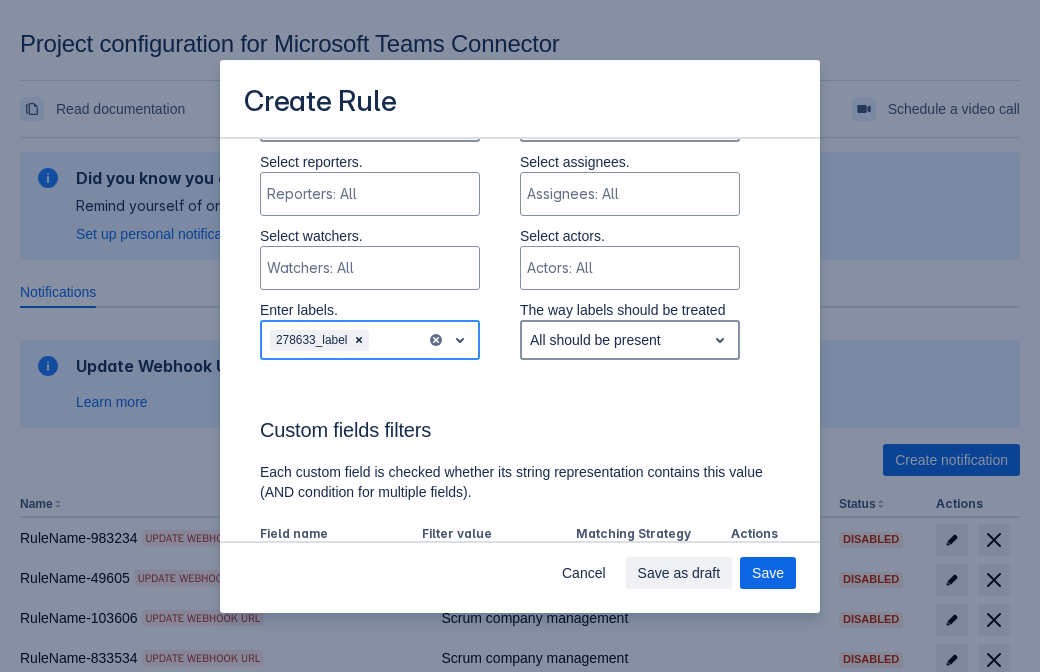 scroll, scrollTop: 1079, scrollLeft: 0, axis: vertical 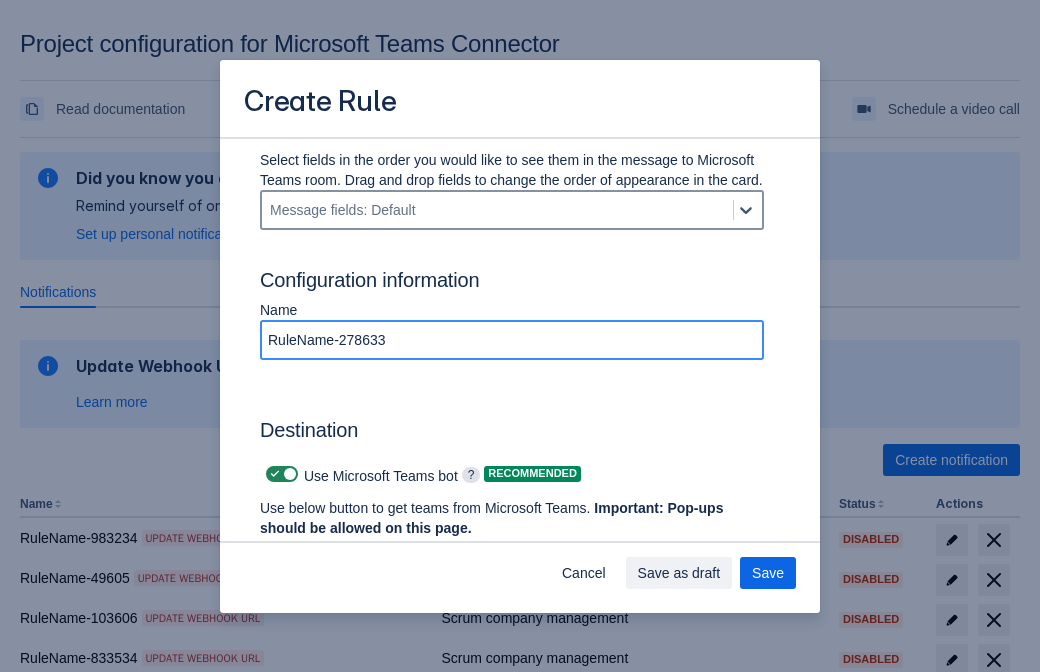 type on "RuleName-278633" 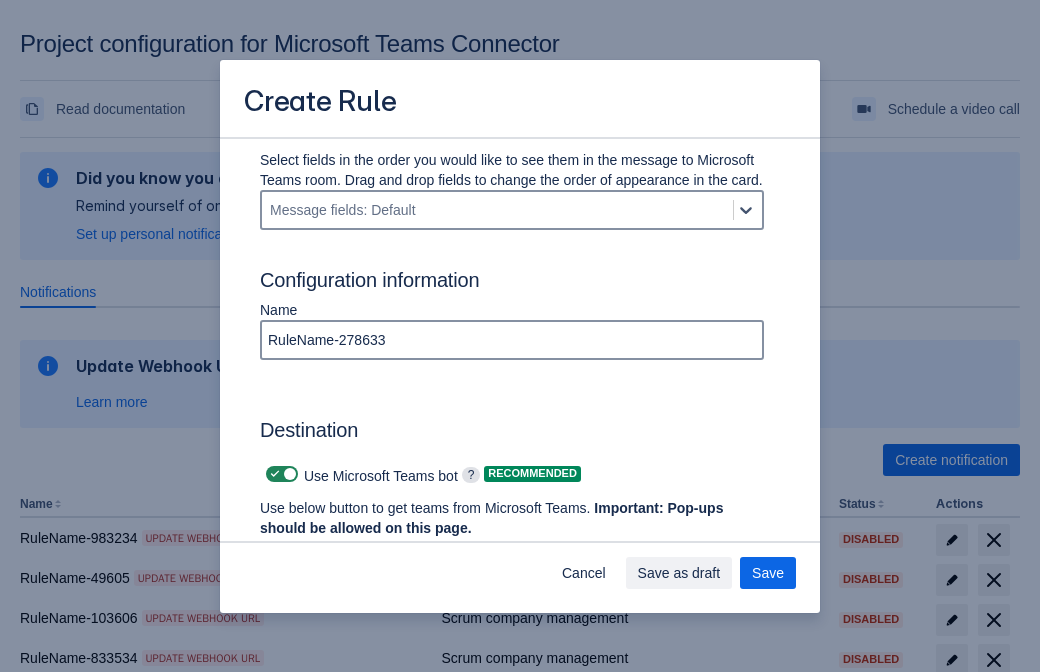 click at bounding box center [275, 474] 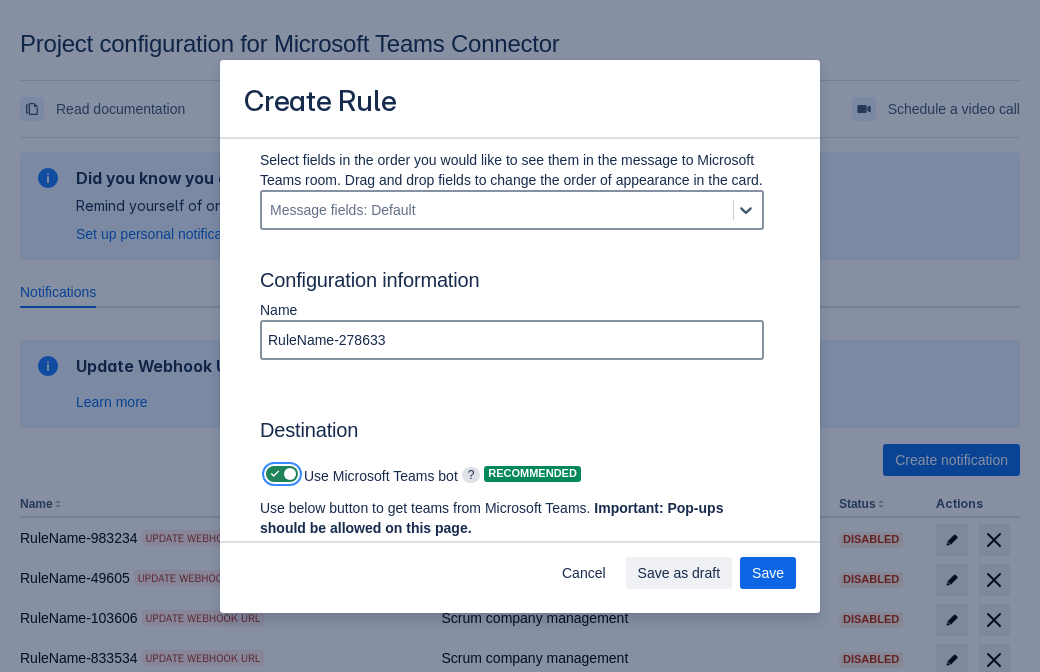 click at bounding box center [272, 474] 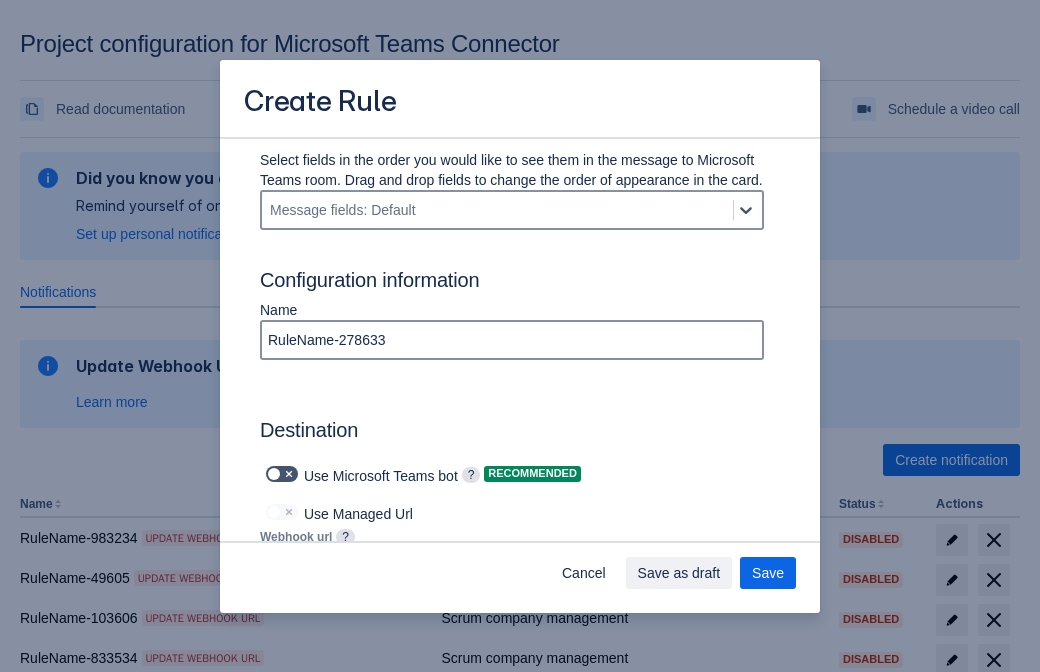 type on "https://prod-103.westeurope.logic.azure.com:443/workflows/562279af401f414e8dae6e8b71857168/triggers/manual/paths/invoke?api-version=2016-06-01&sp=%2Ftriggers%2Fmanual%2Frun&sv=1.0&sig=LWZGx-W07ogWQjWB5rIVE6YSsHexEaZFACJd40jBLAQ" 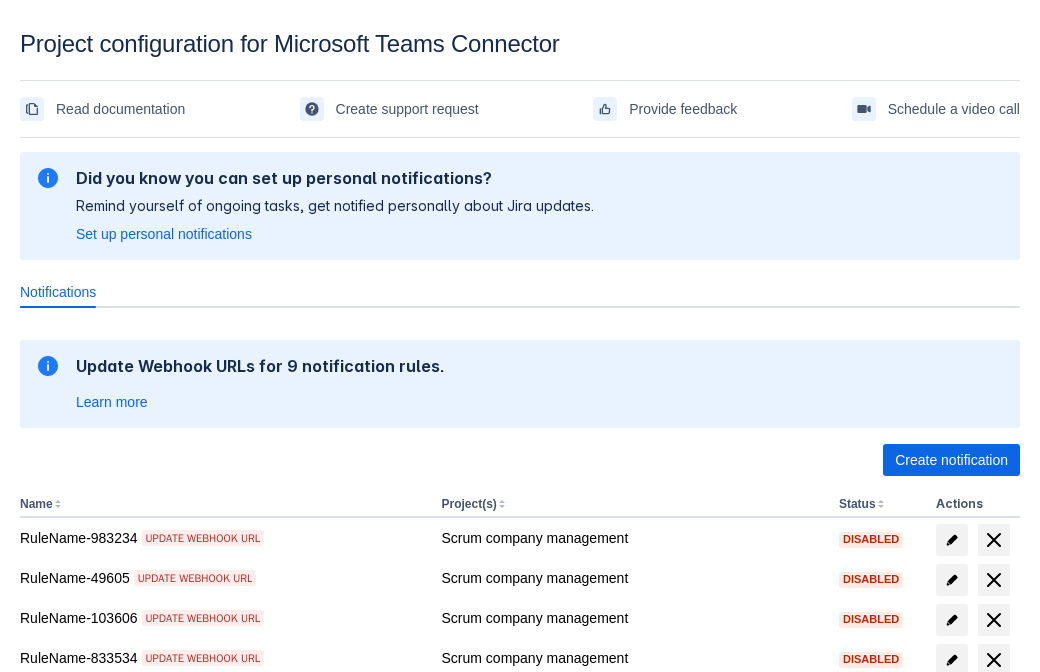 click on "Load more" at bounding box center [65, 976] 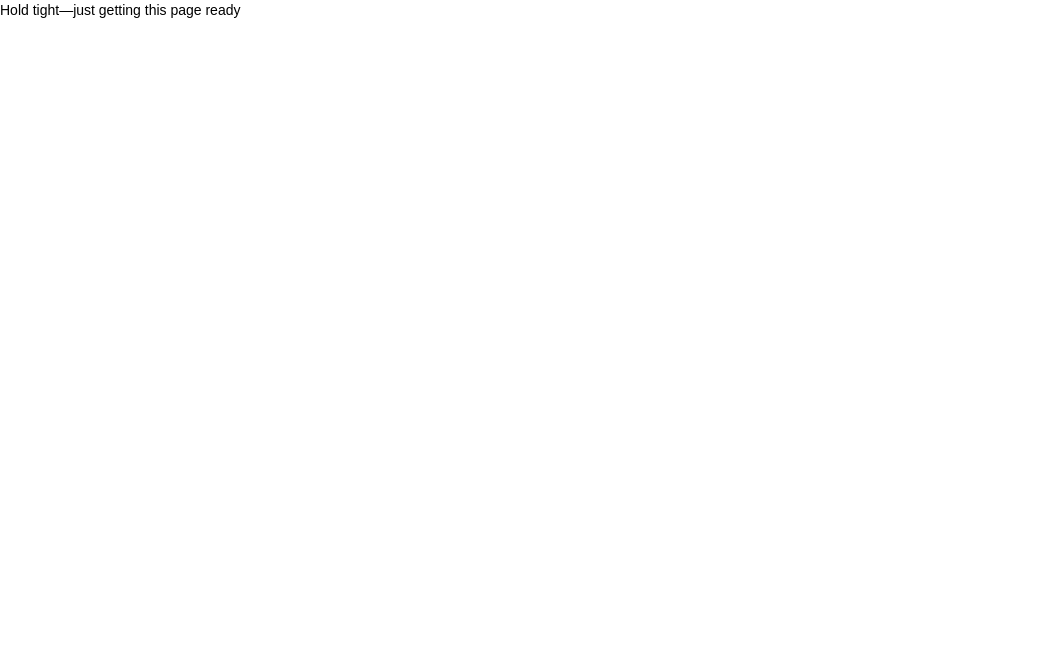 scroll, scrollTop: 0, scrollLeft: 0, axis: both 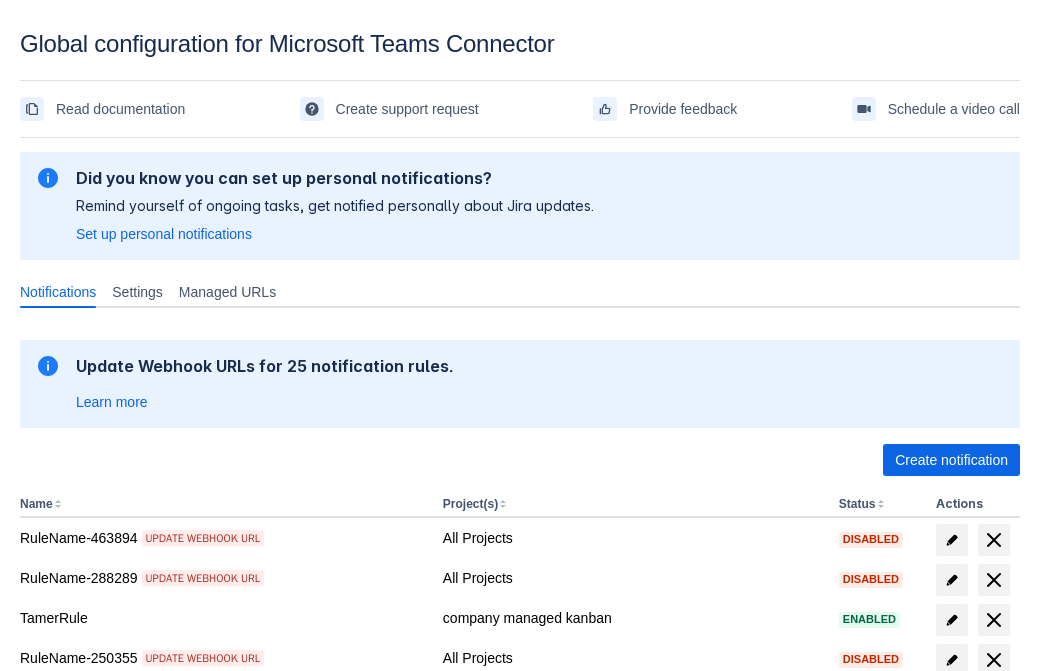click on "Load more" at bounding box center [65, 976] 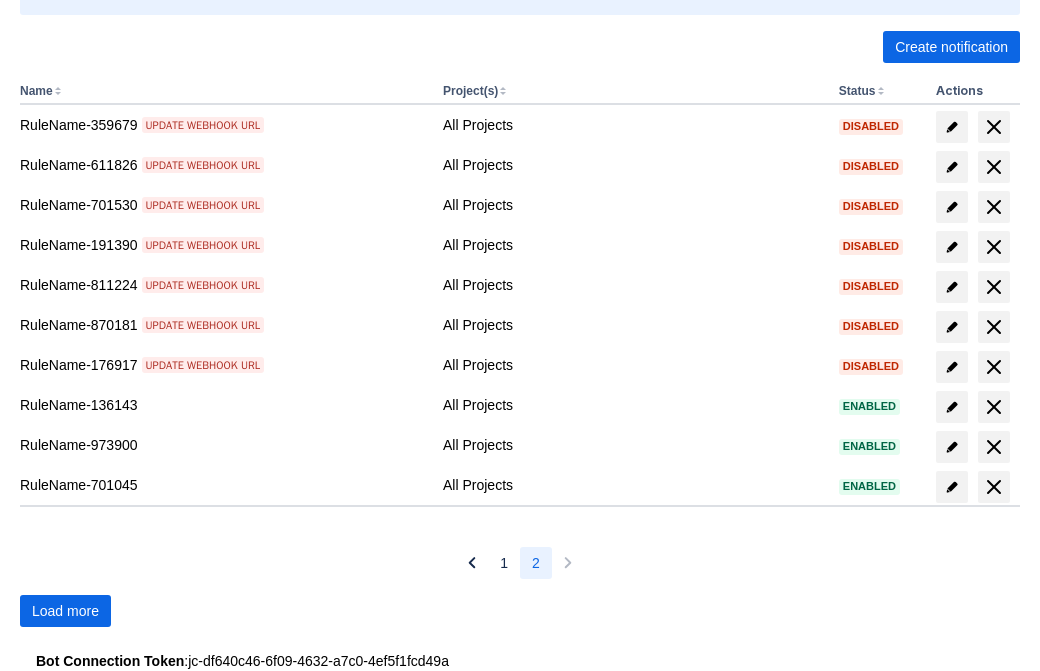 click on "Load more" at bounding box center (65, 611) 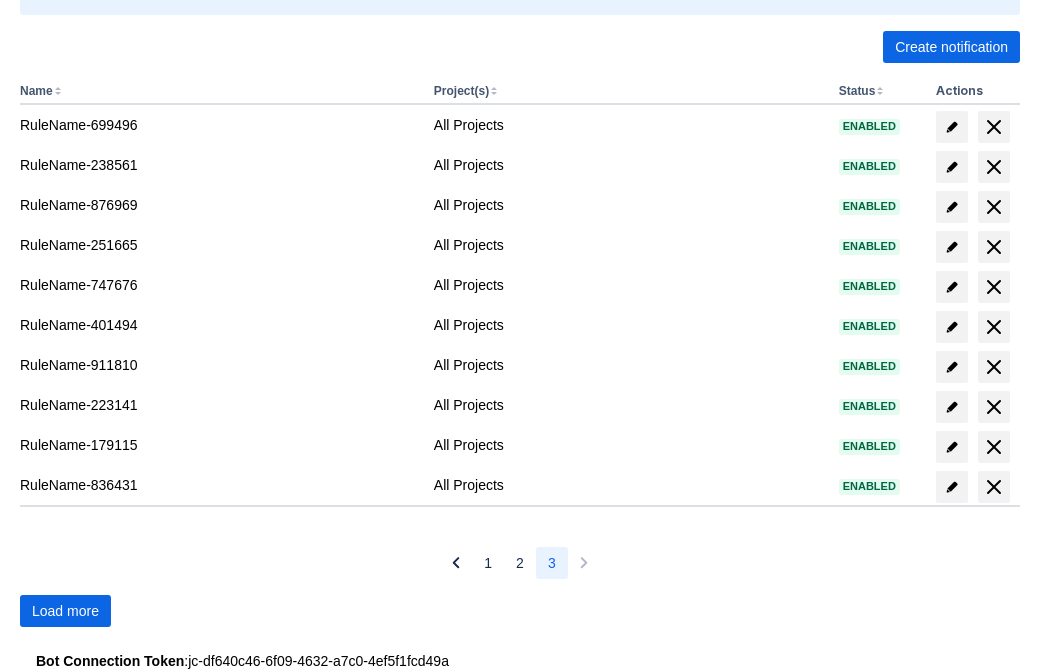 click on "Load more" at bounding box center (65, 611) 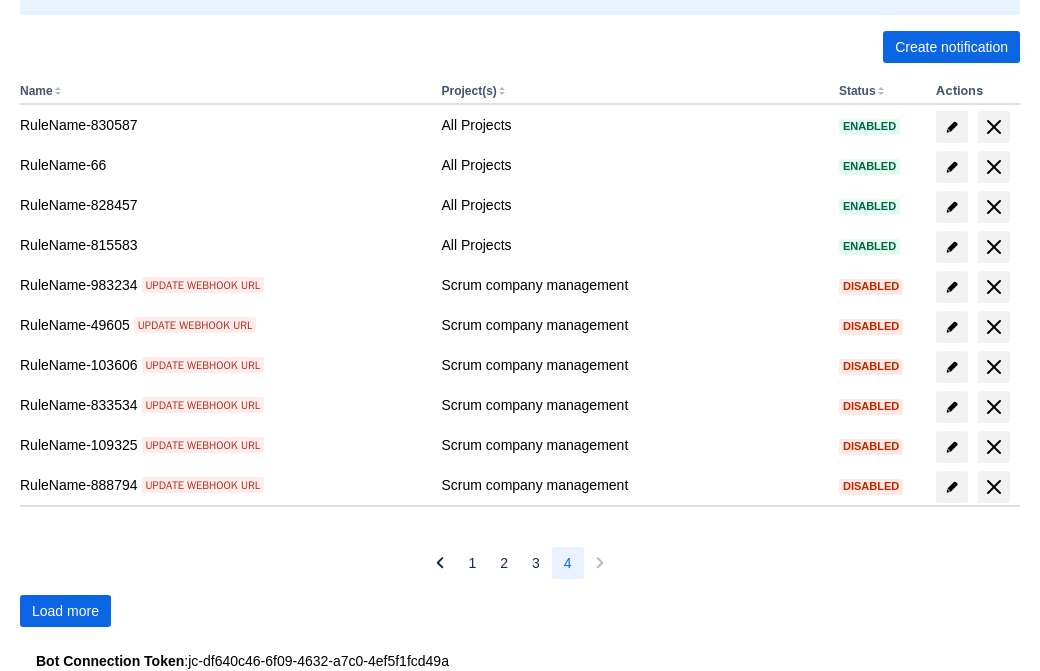 click on "Load more" at bounding box center [65, 611] 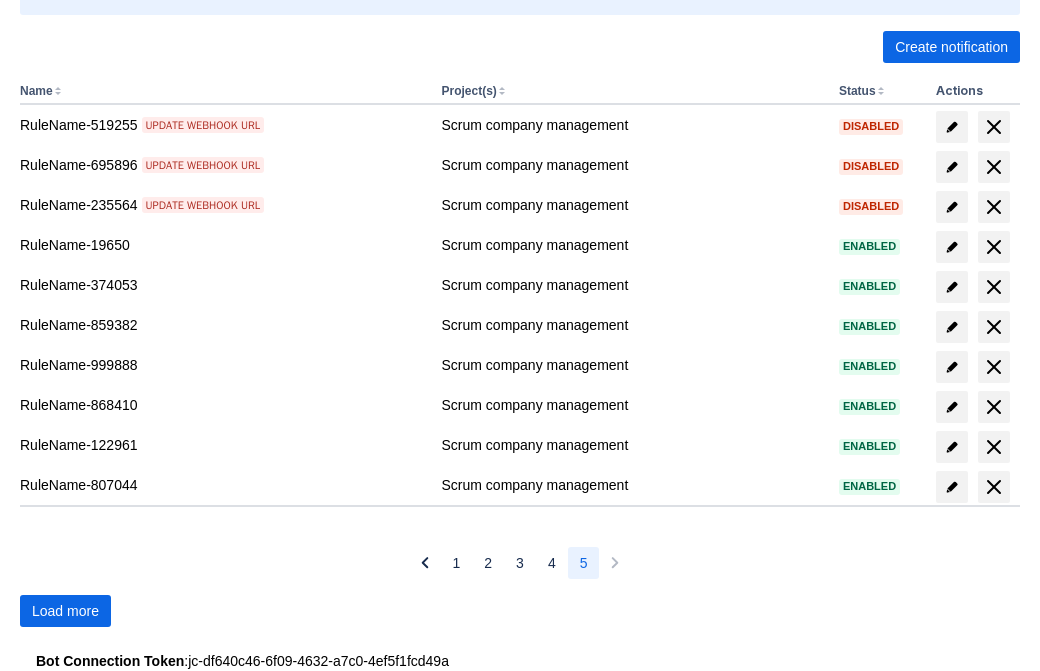 click on "Load more" at bounding box center [65, 611] 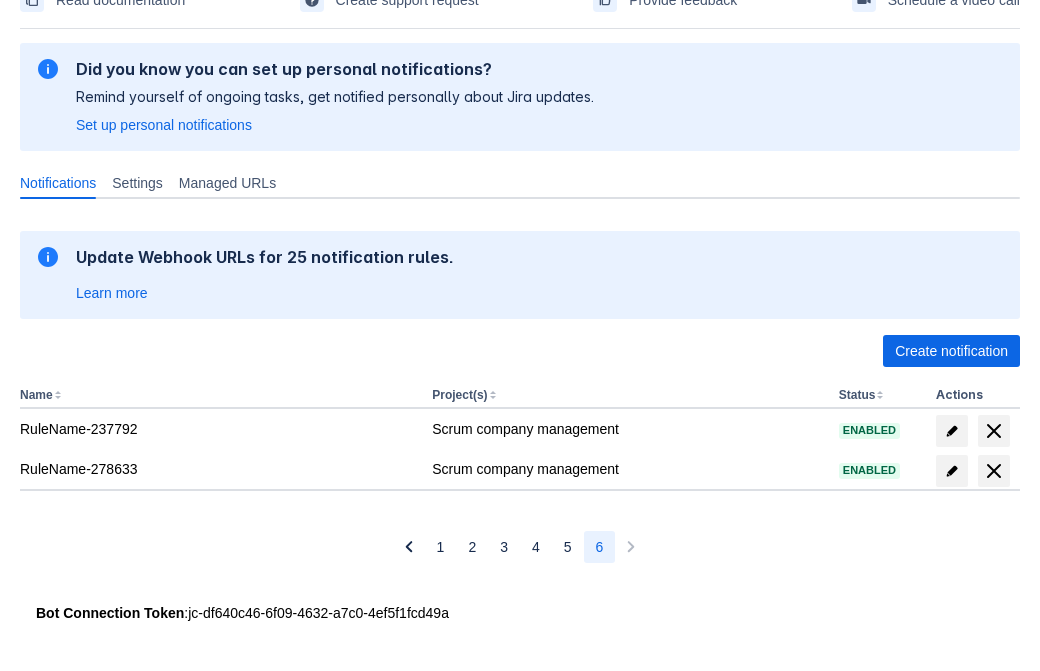 click at bounding box center [994, 471] 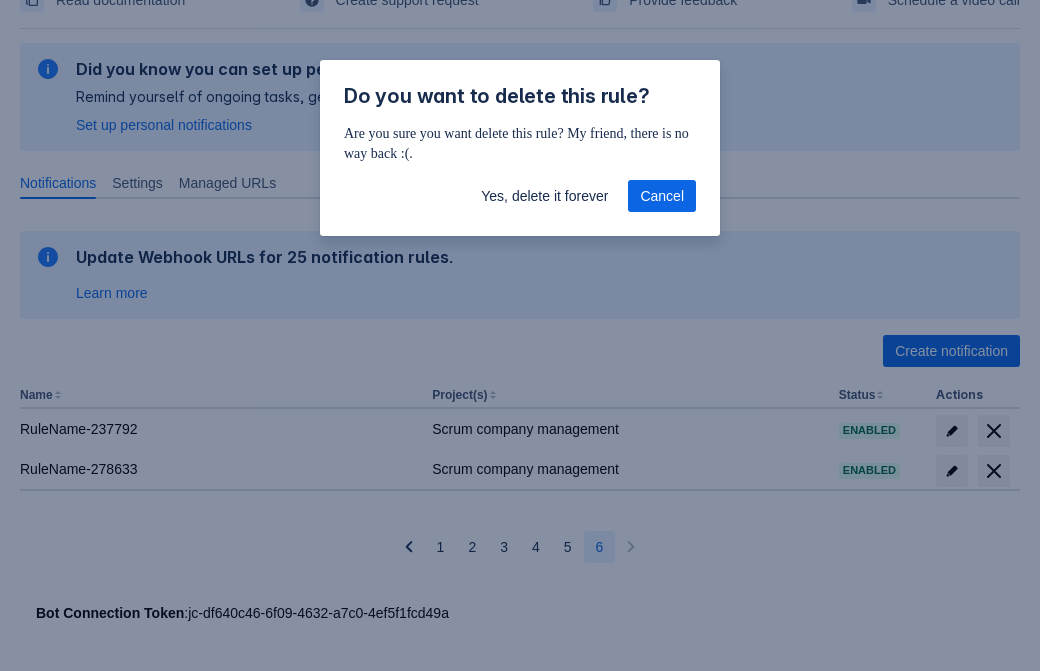 click on "Yes, delete it forever" at bounding box center [544, 196] 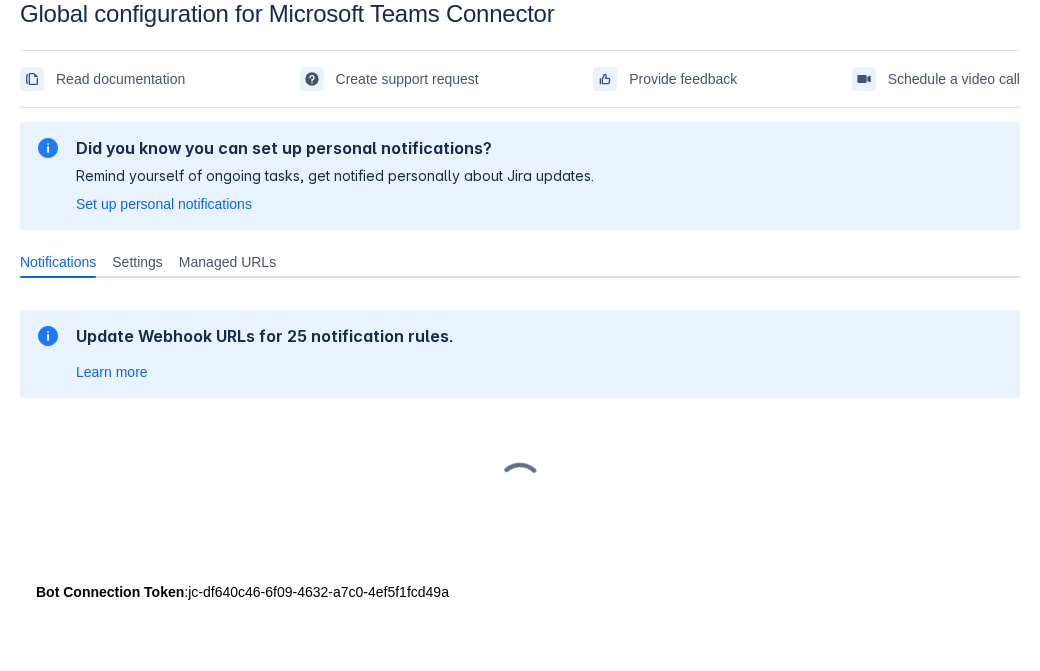 scroll, scrollTop: 30, scrollLeft: 0, axis: vertical 